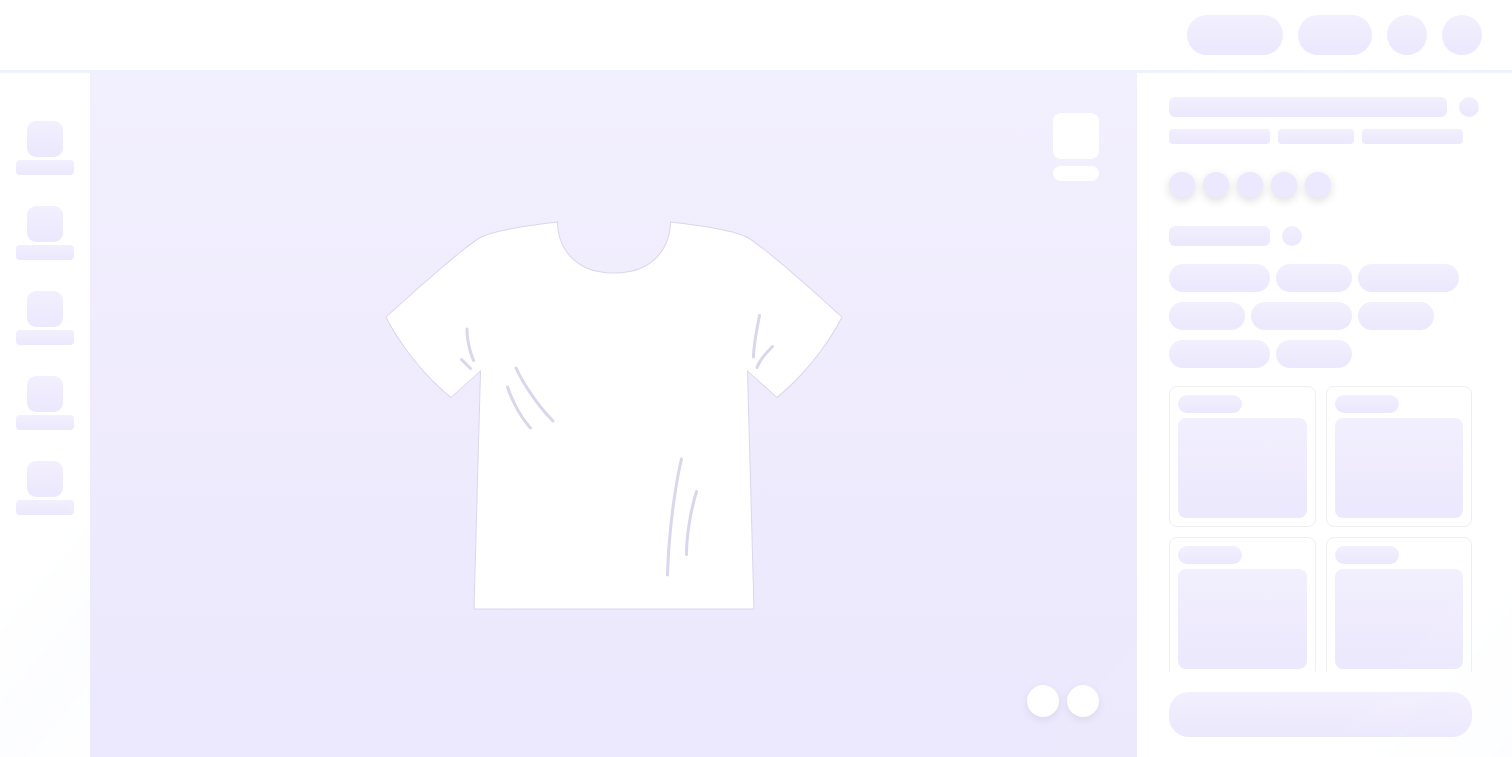 scroll, scrollTop: 0, scrollLeft: 0, axis: both 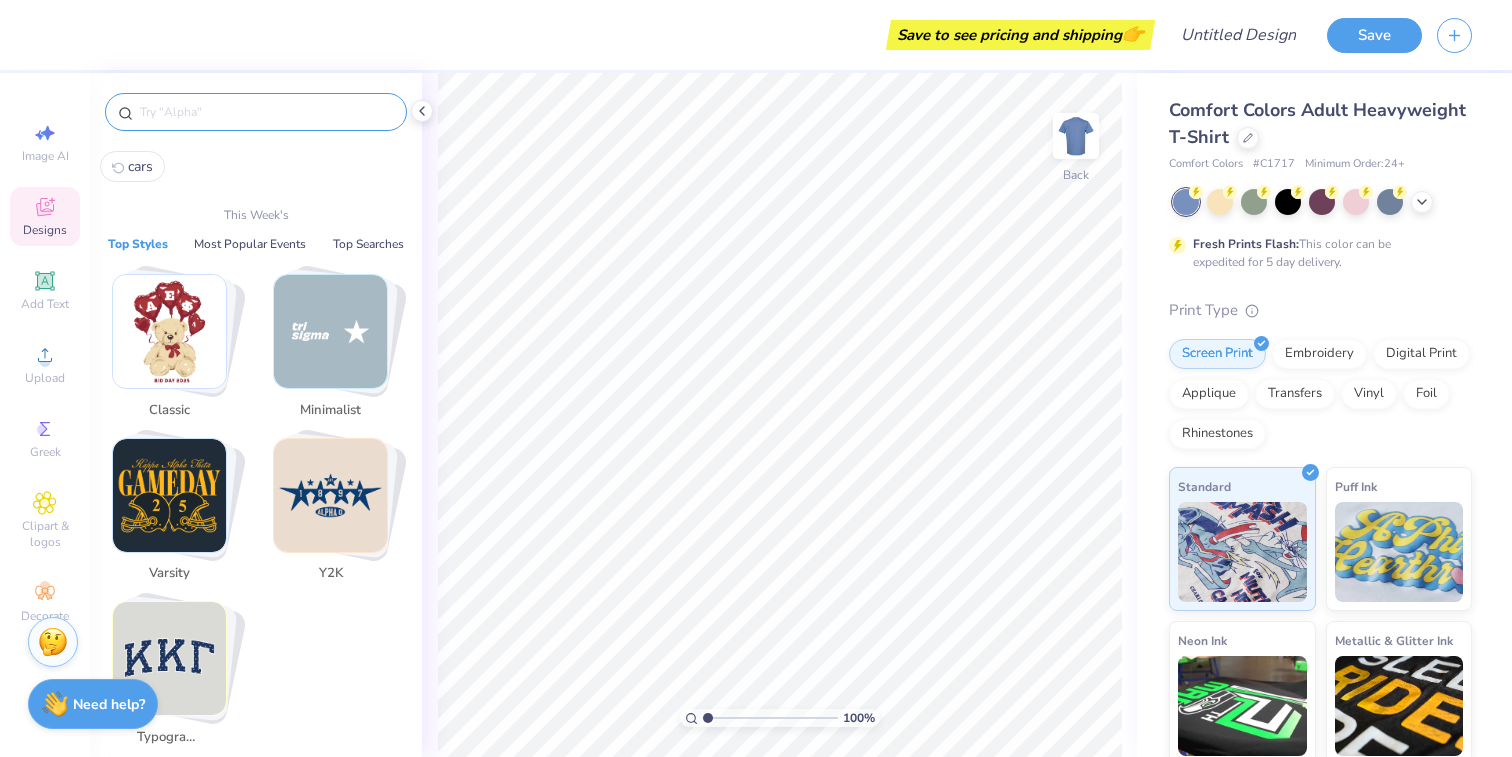 click at bounding box center (266, 112) 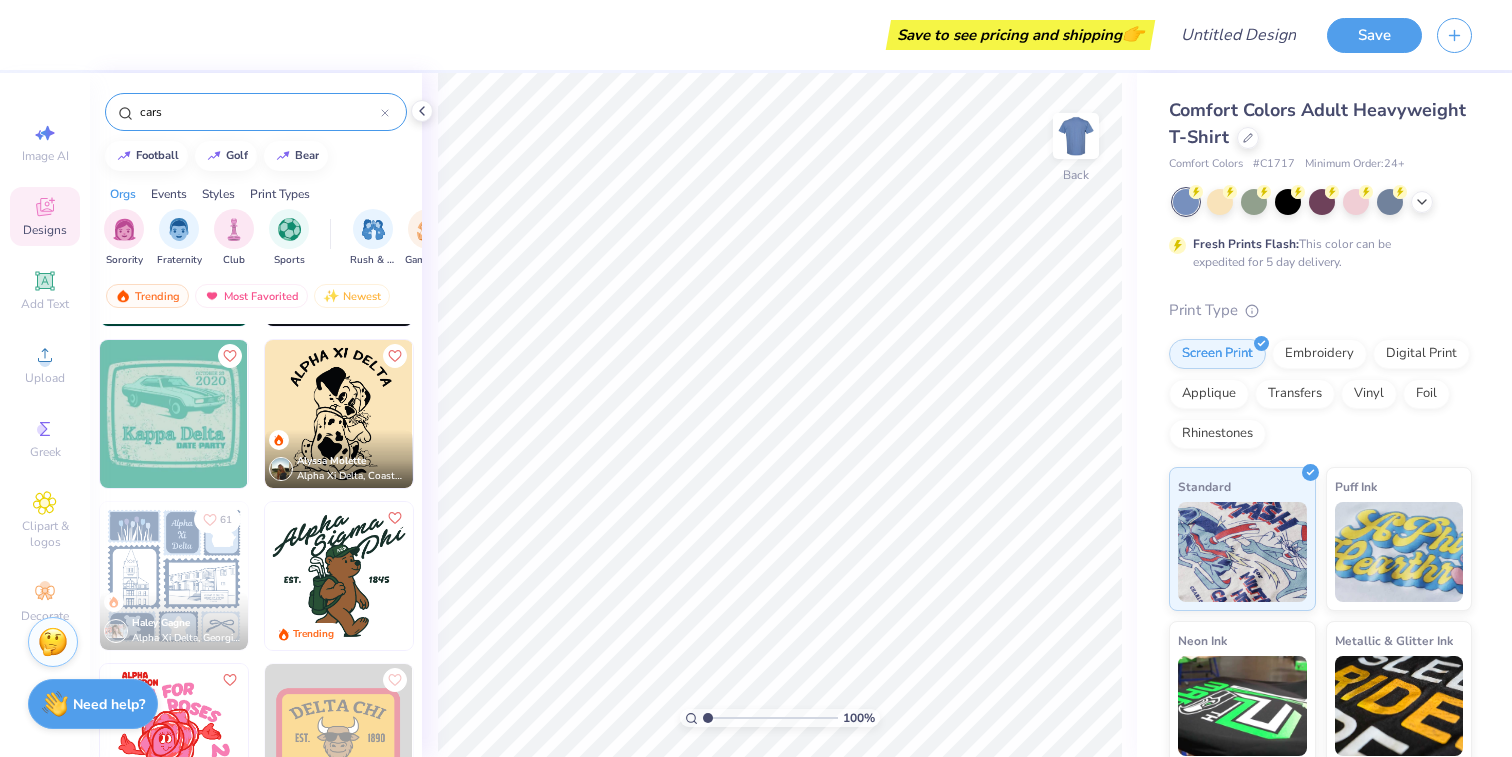scroll, scrollTop: 321, scrollLeft: 0, axis: vertical 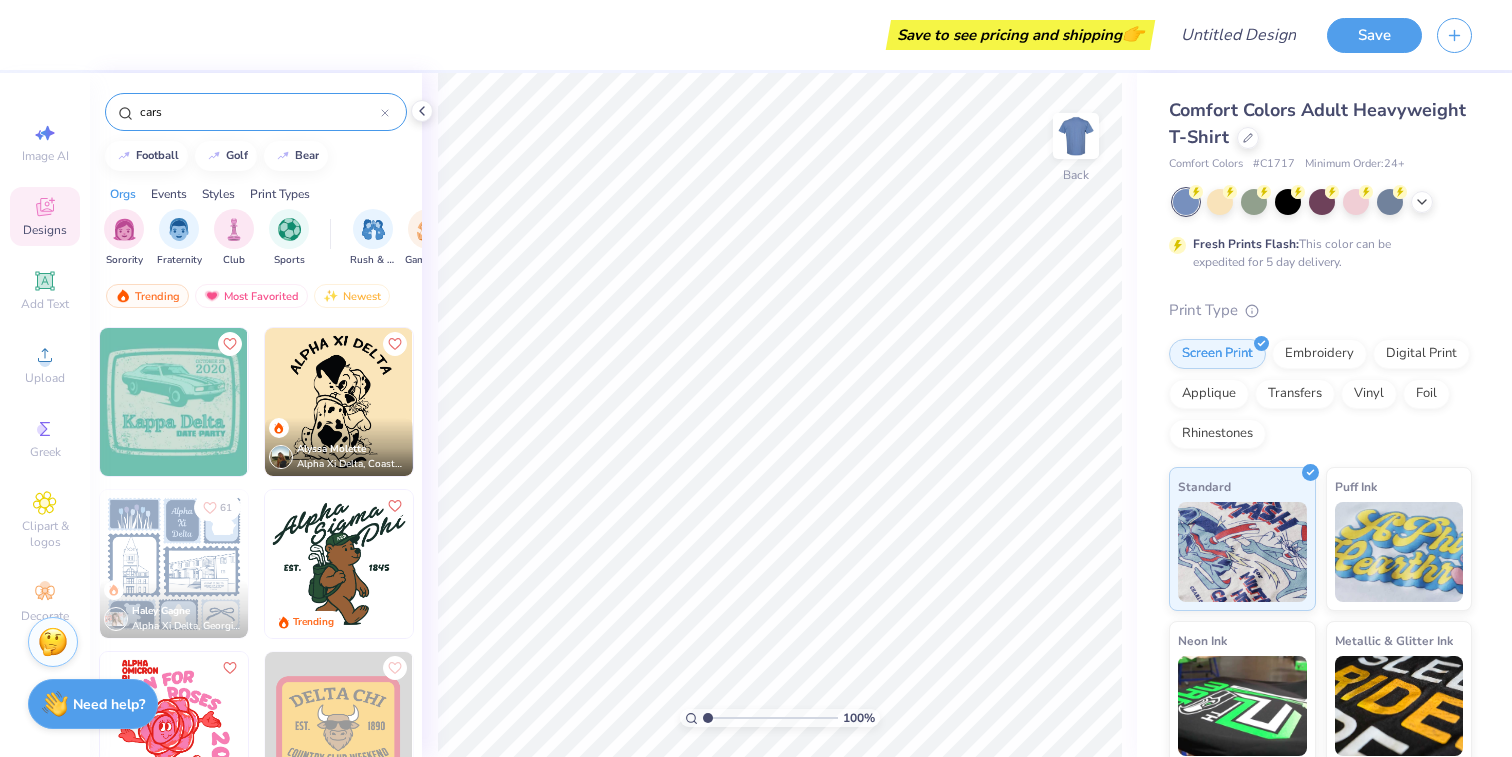 click on "cars" at bounding box center [259, 112] 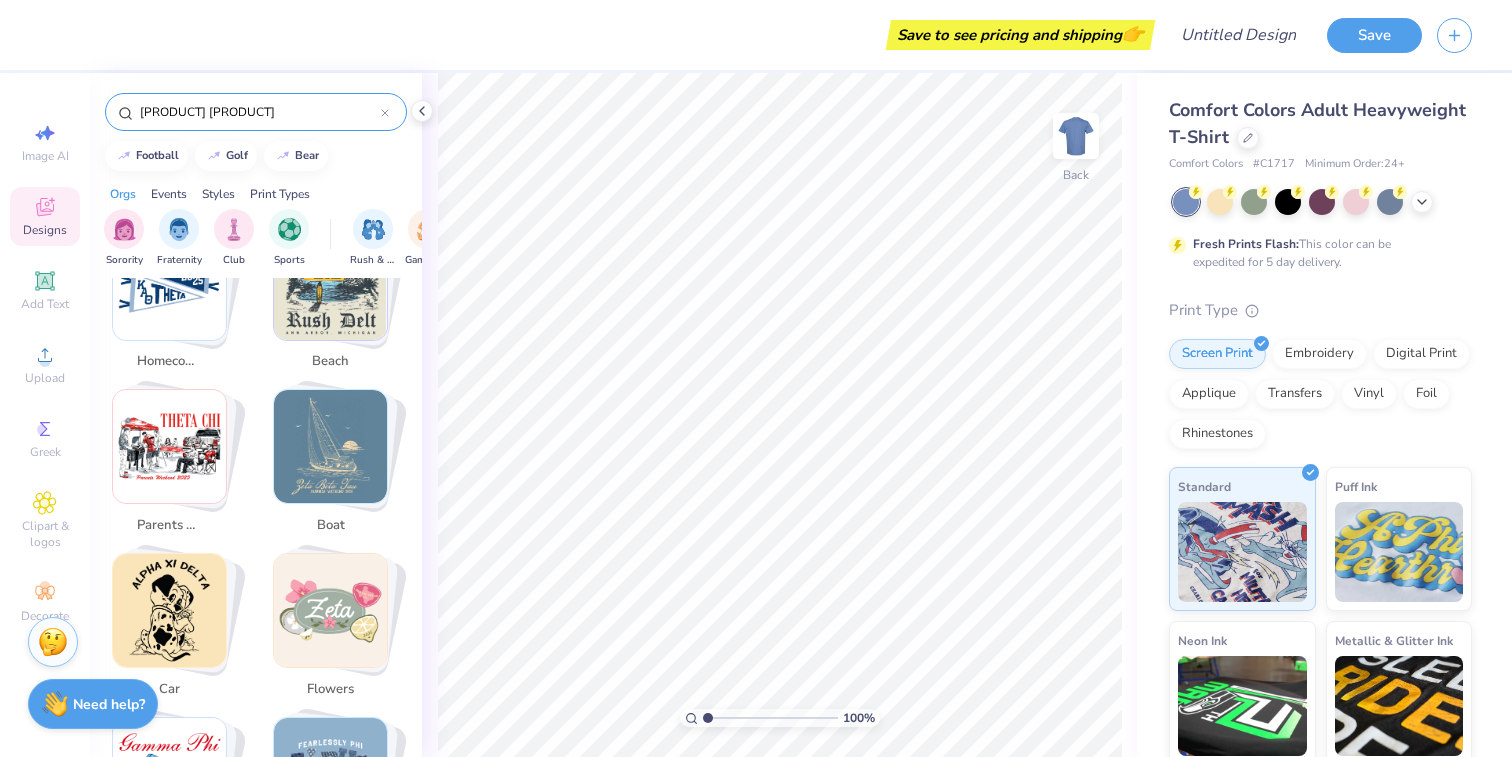 scroll, scrollTop: 1224, scrollLeft: 0, axis: vertical 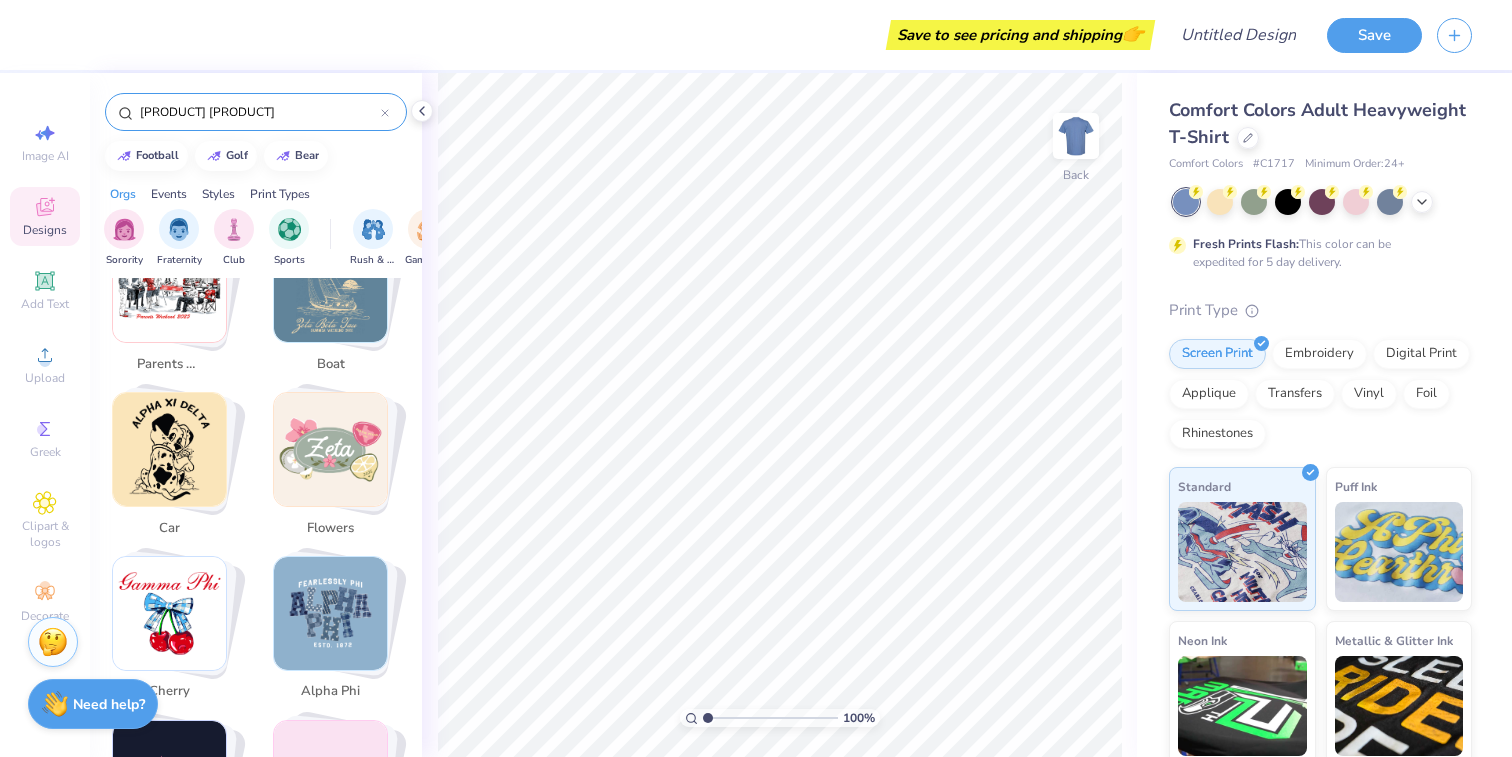 click on "[PRODUCT] [PRODUCT]" at bounding box center [259, 112] 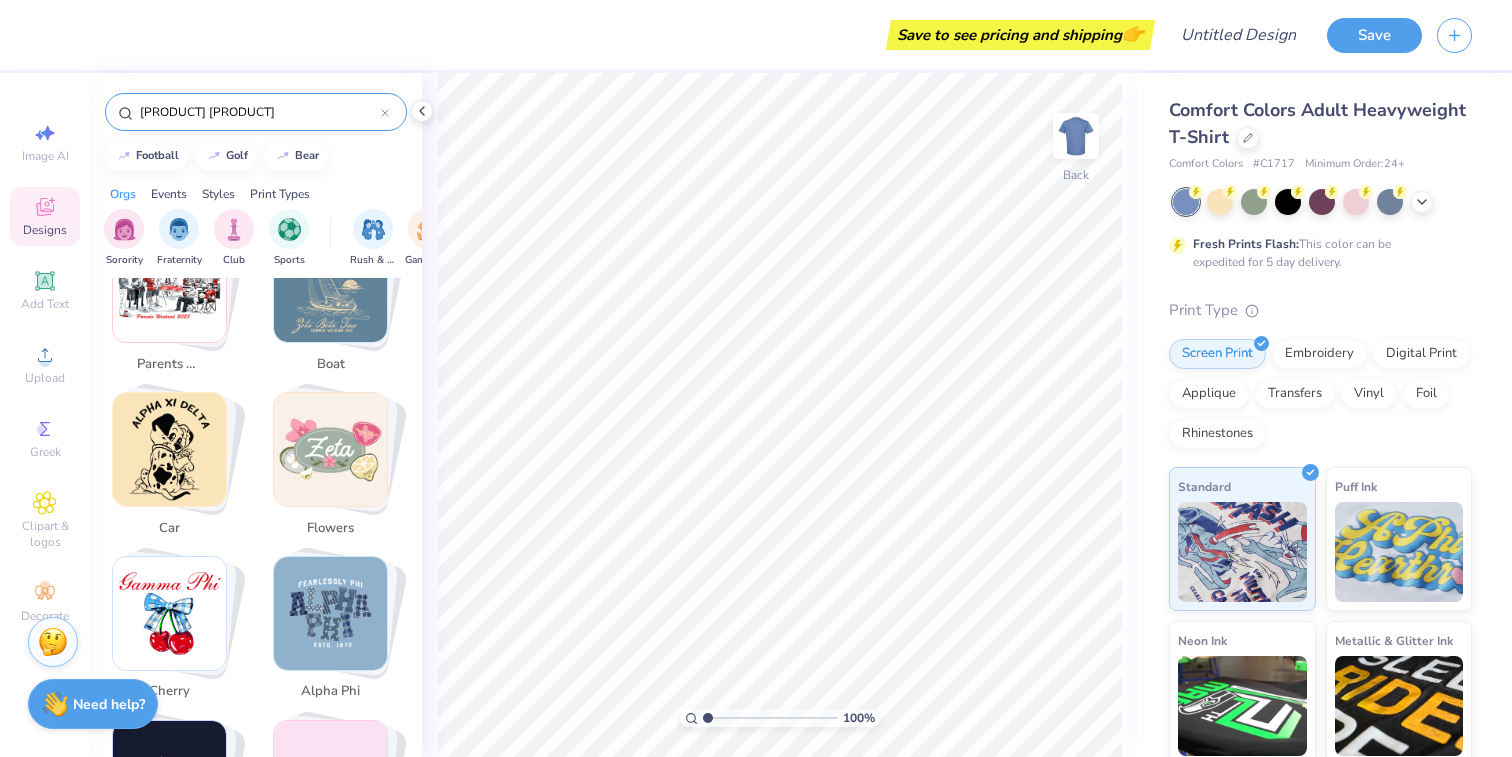 click on "[PRODUCT] [PRODUCT]" at bounding box center (259, 112) 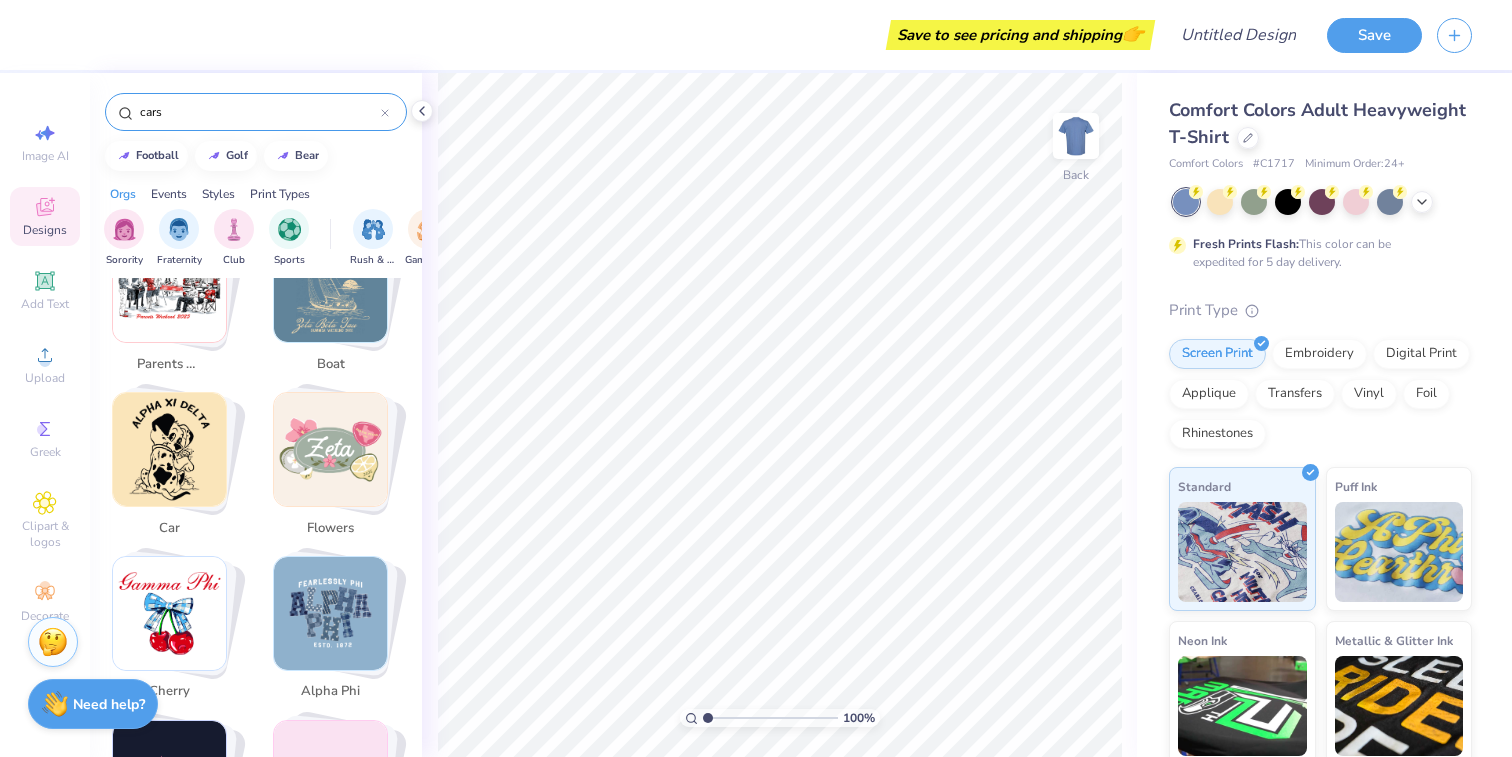 type on "cars" 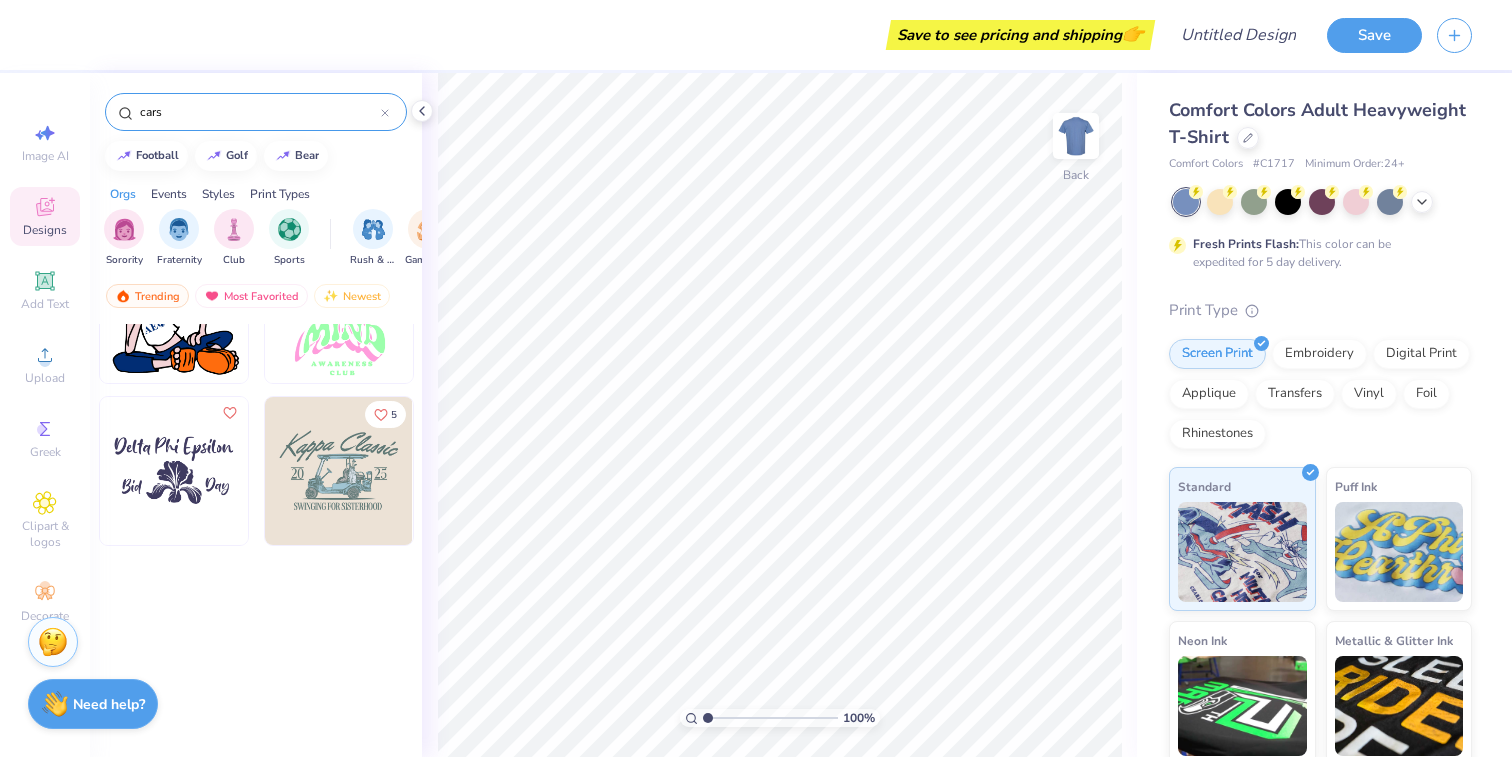 scroll, scrollTop: 0, scrollLeft: 0, axis: both 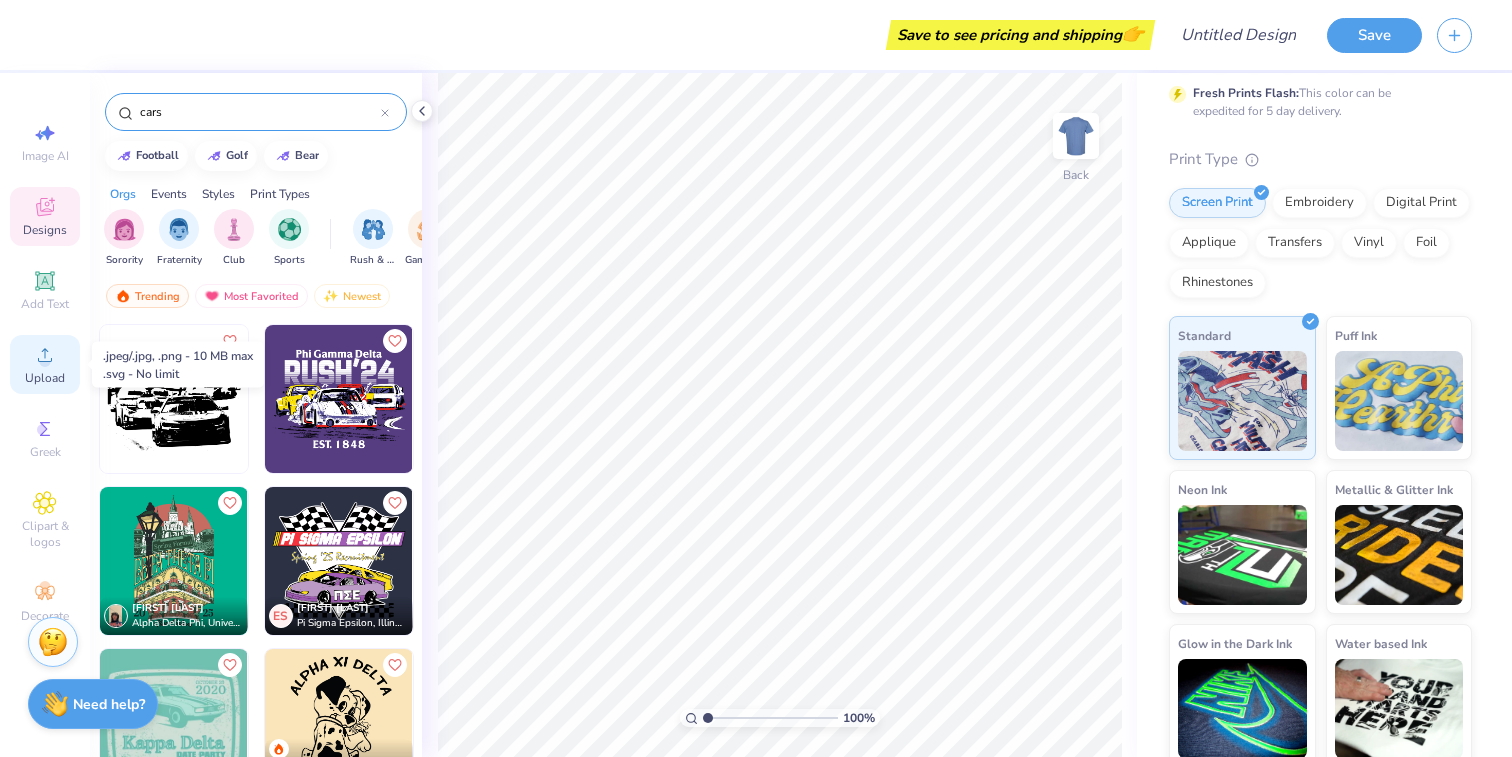 click on "Upload" at bounding box center [45, 364] 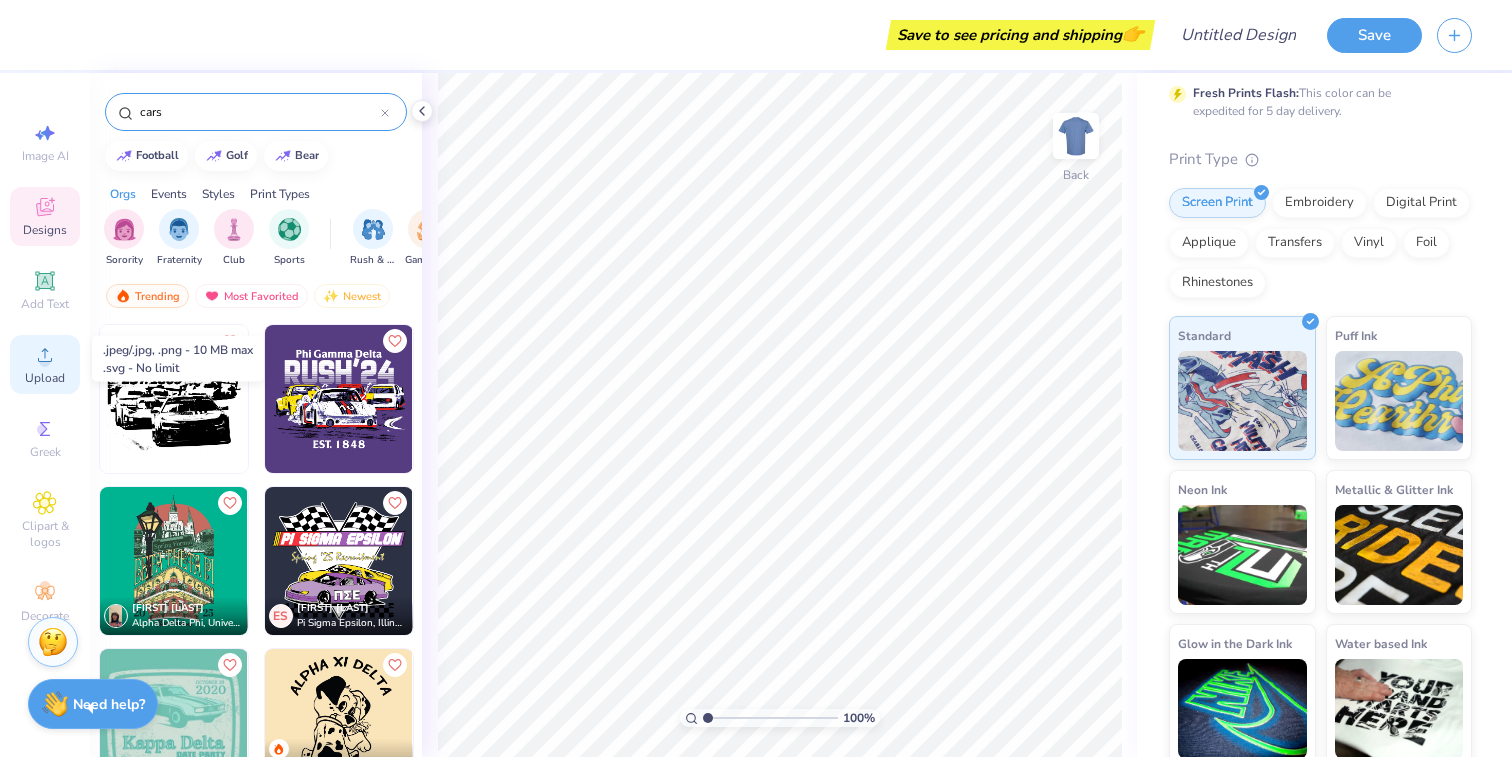 click 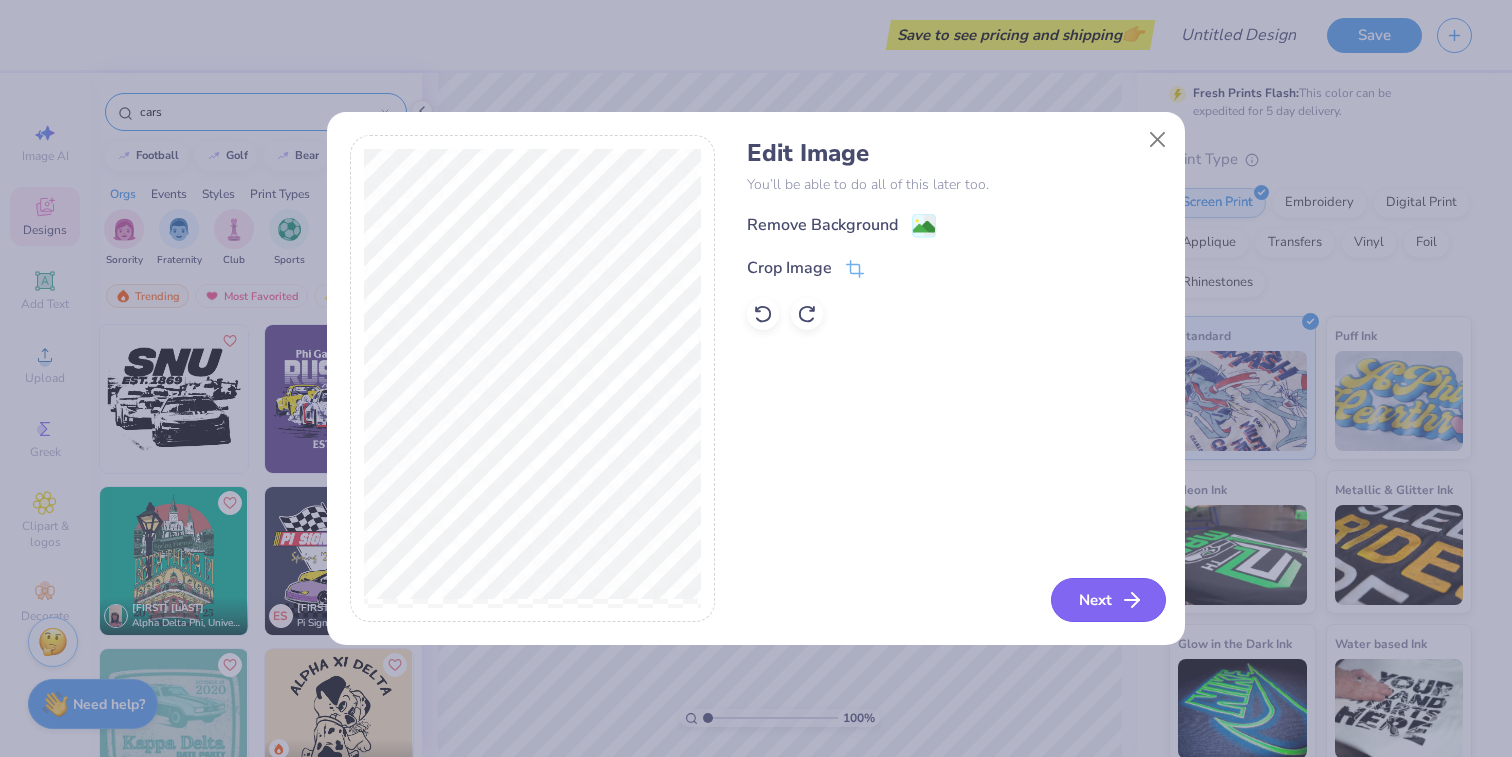 click on "Next" at bounding box center [1108, 600] 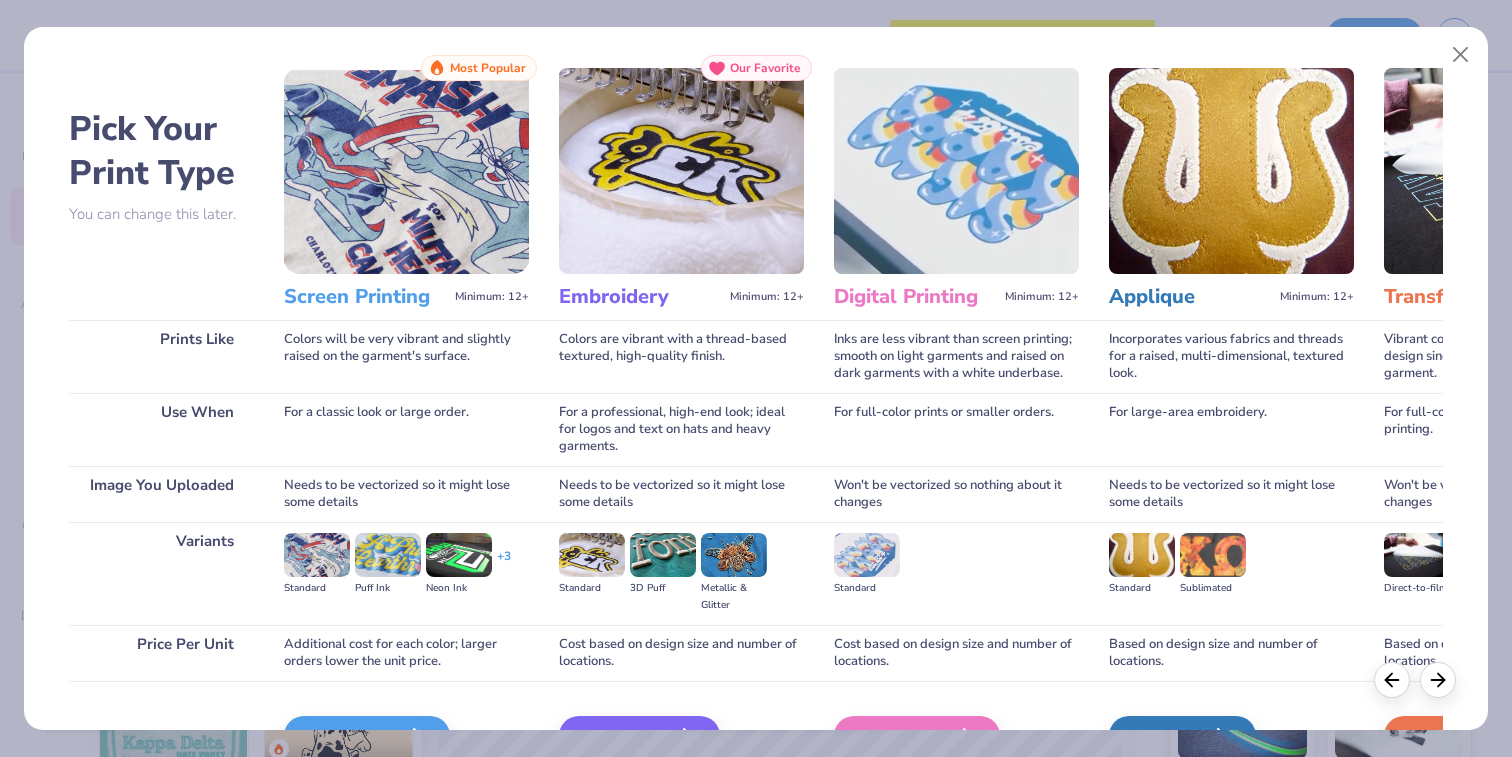 scroll, scrollTop: 0, scrollLeft: 0, axis: both 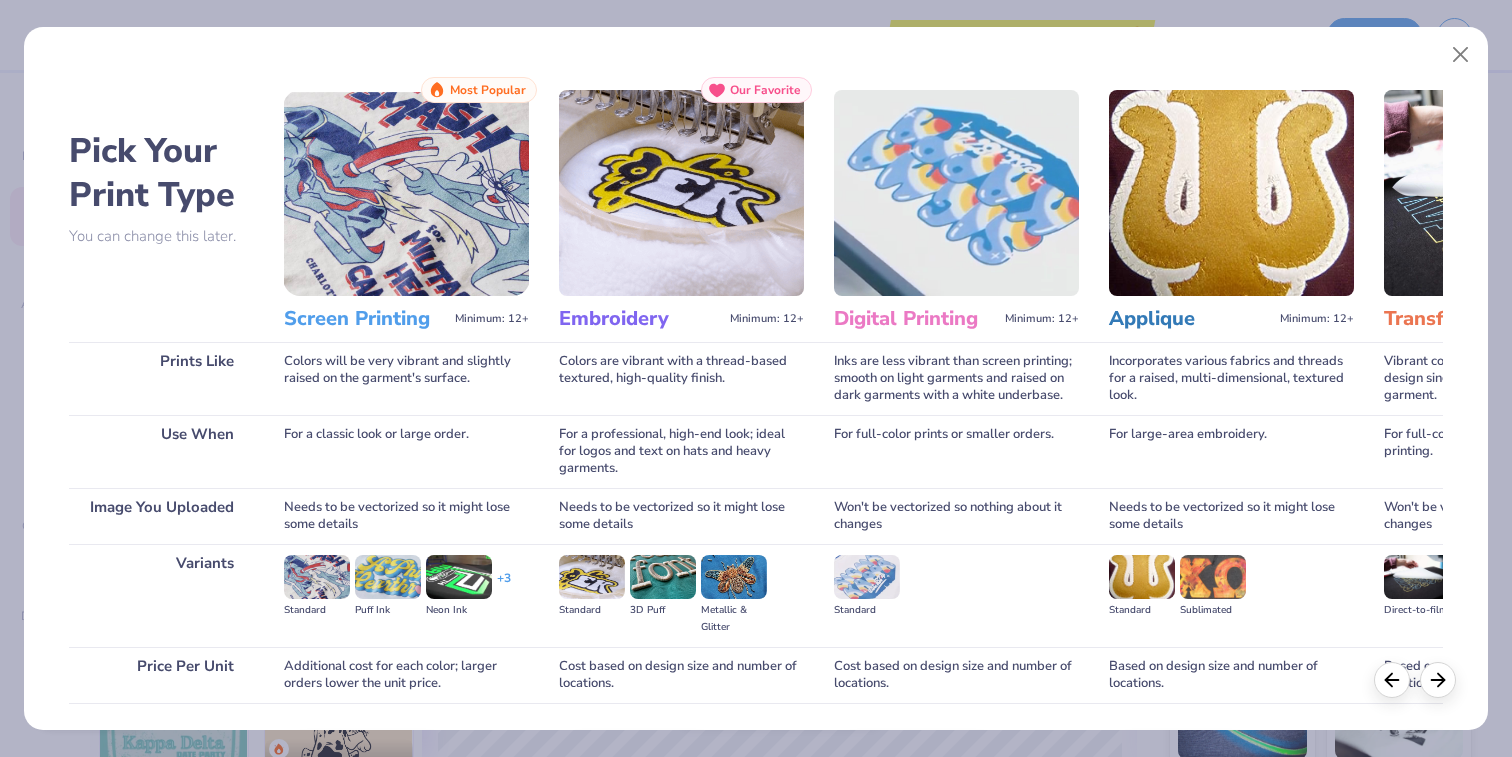 click at bounding box center [406, 193] 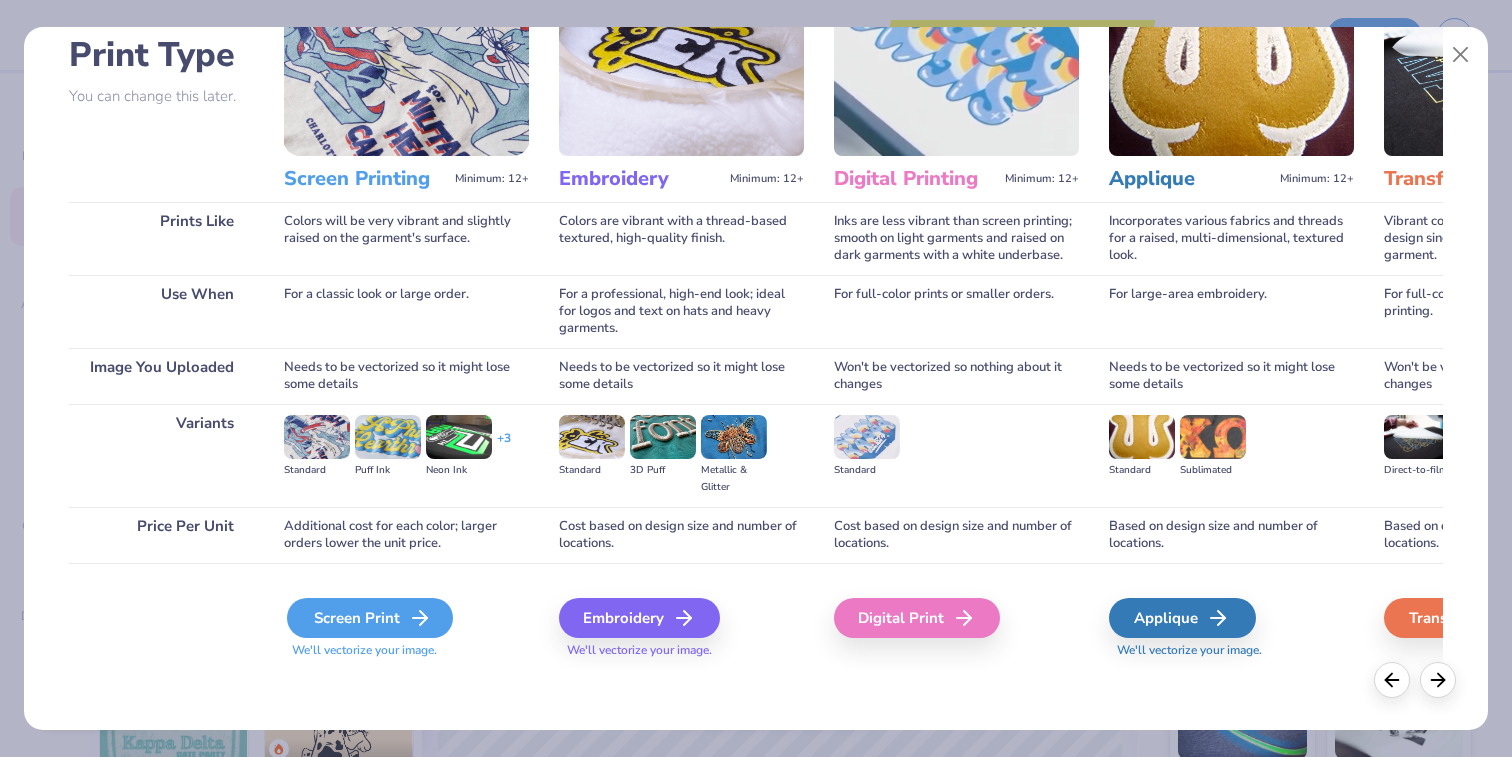 click 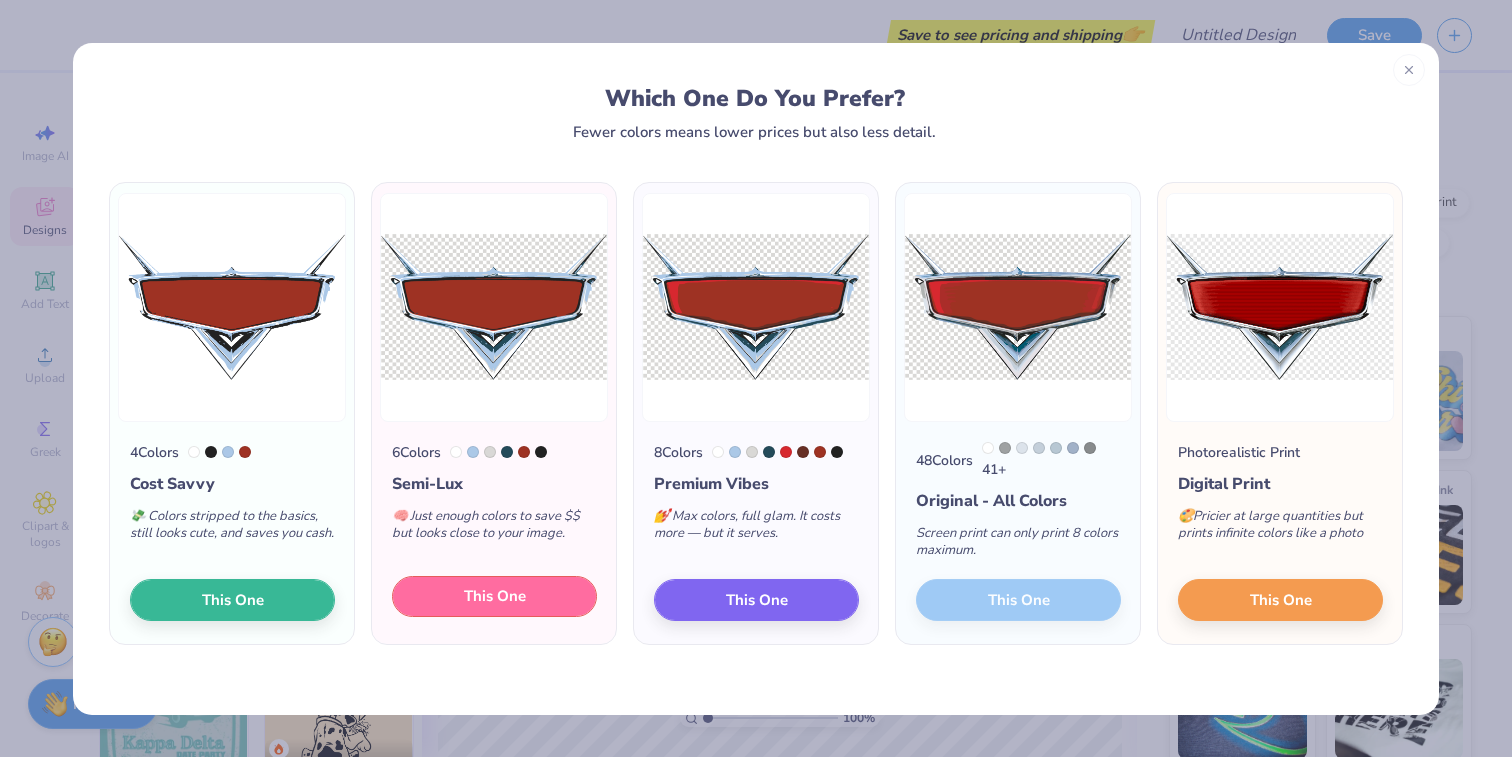 click on "This One" at bounding box center (495, 596) 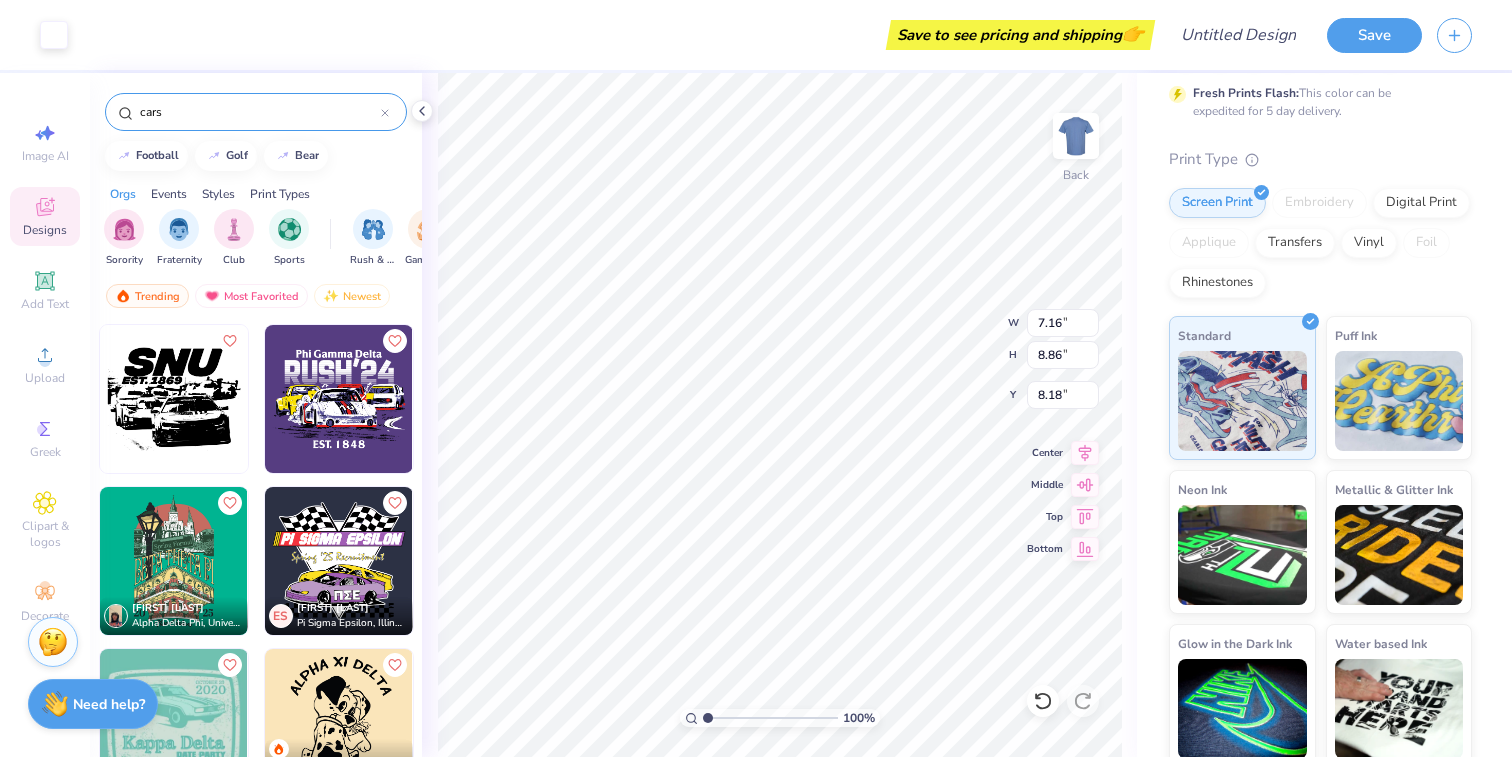 type on "7.16" 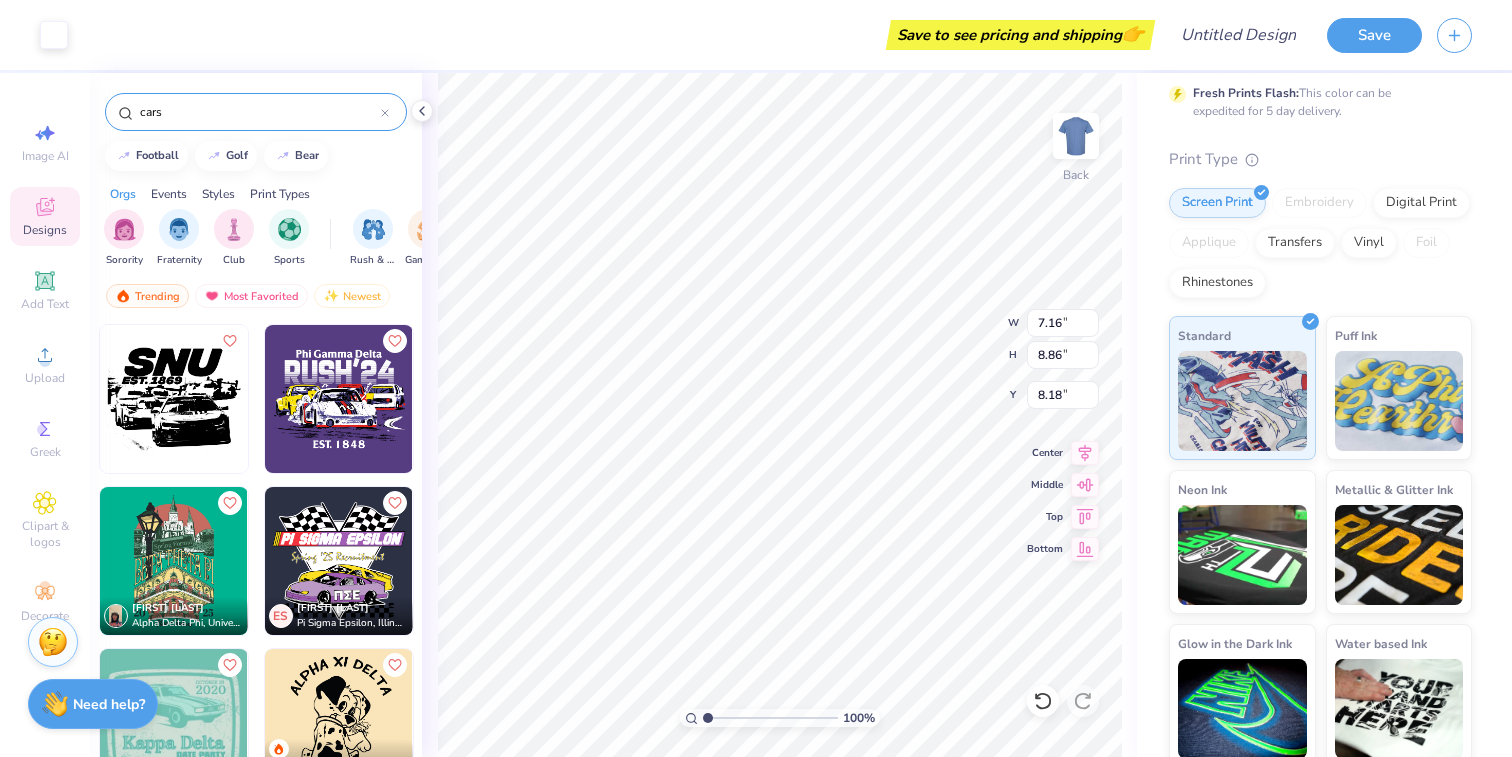 type on "8.86" 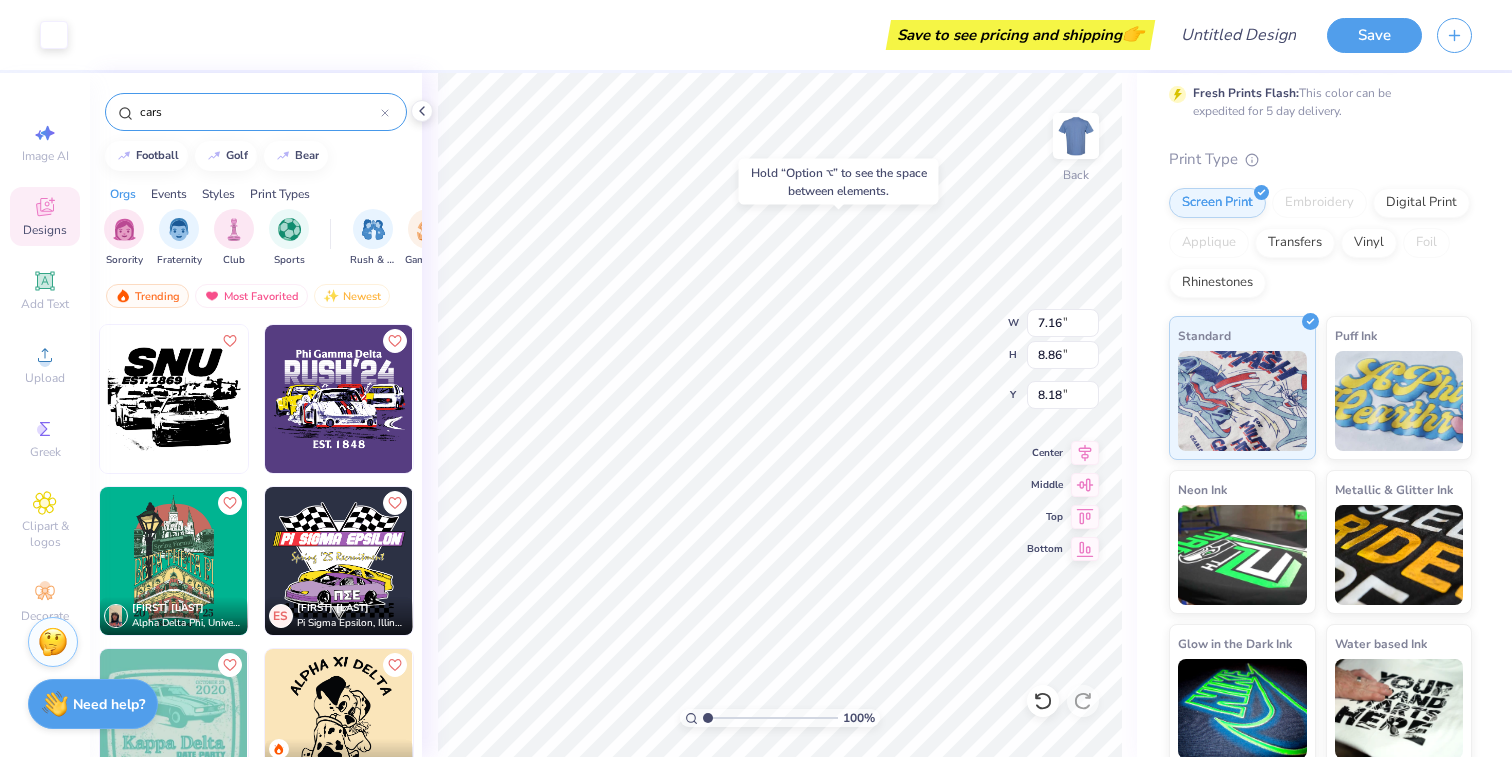 type on "3.00" 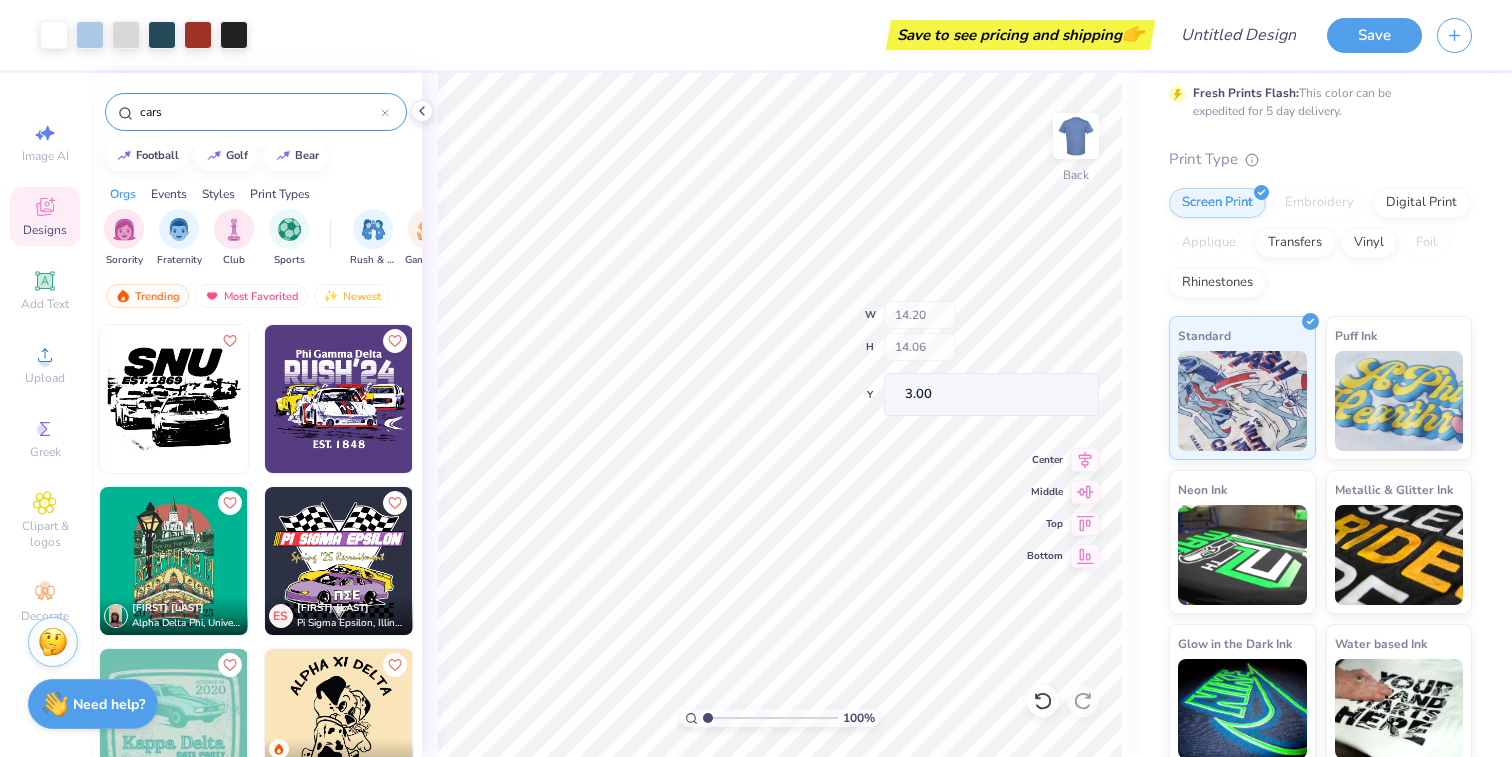 type on "7.05" 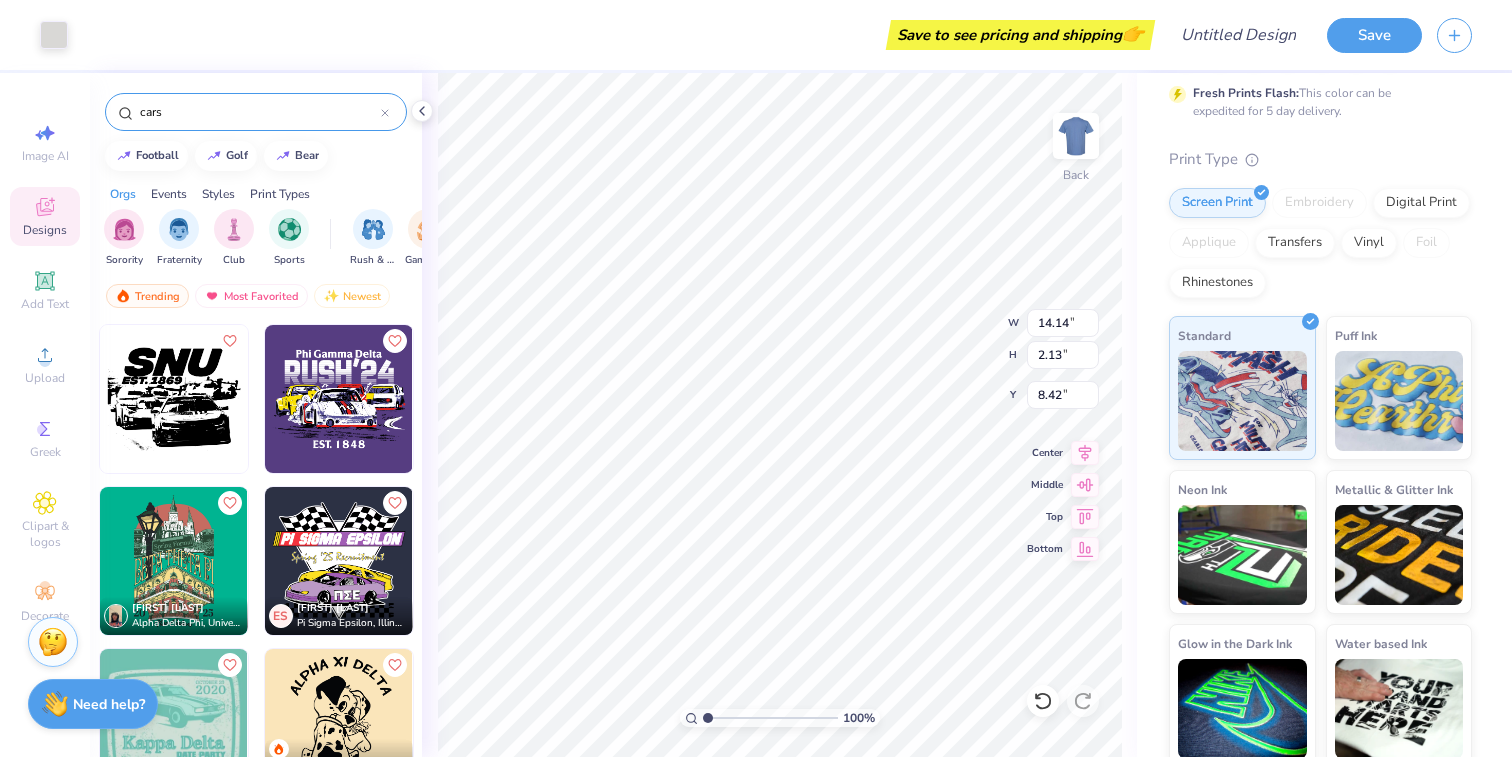 type on "14.14" 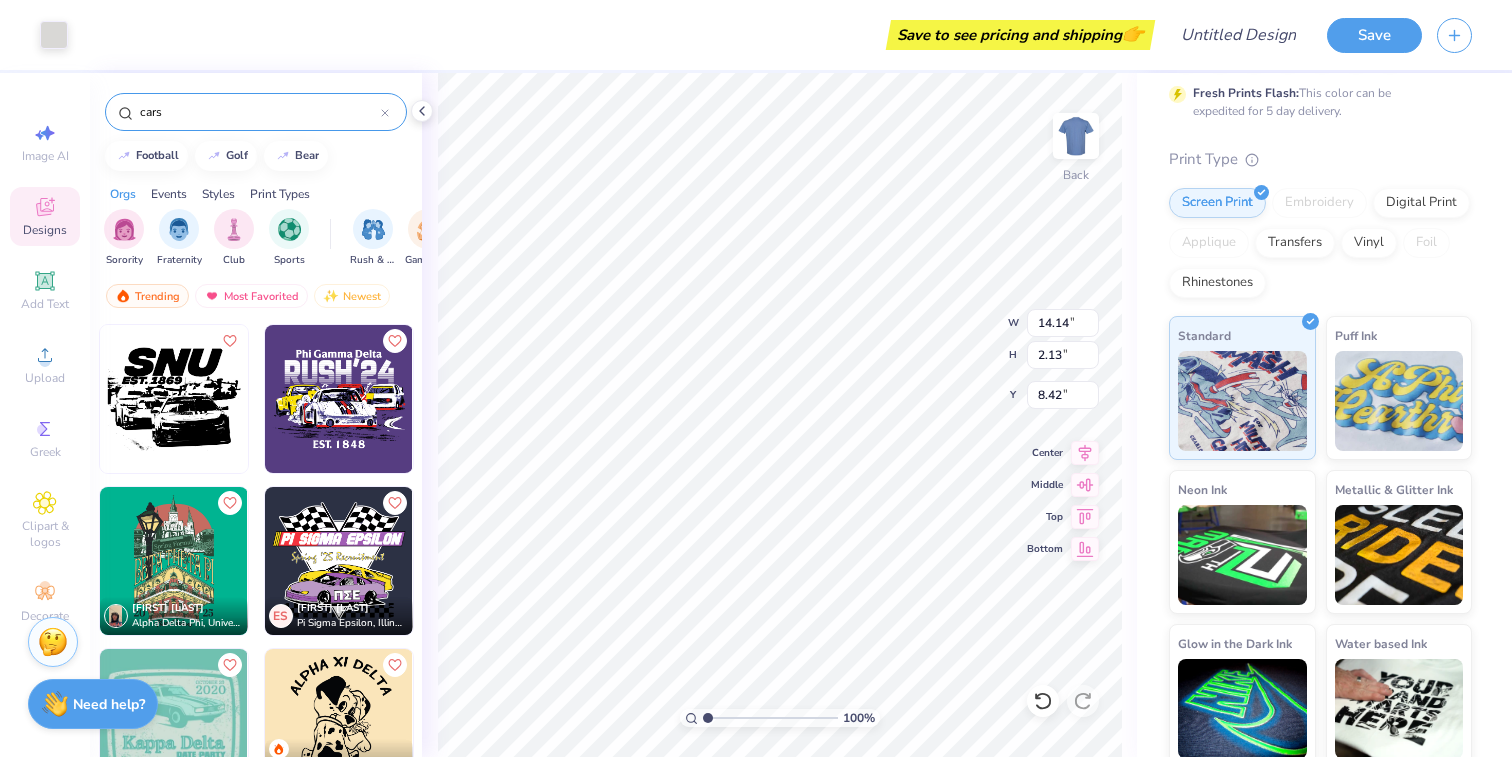 type on "2.13" 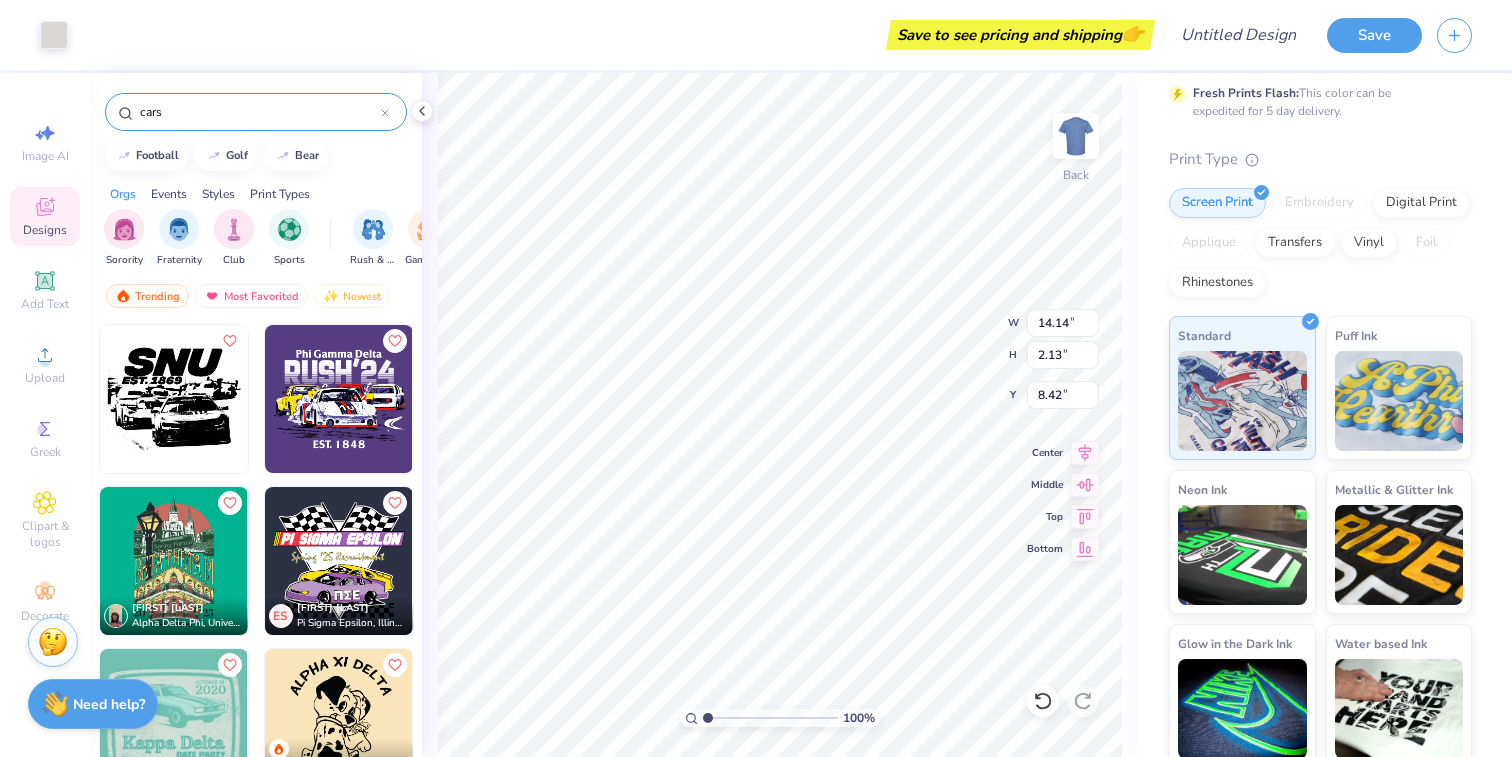 type on "8.42" 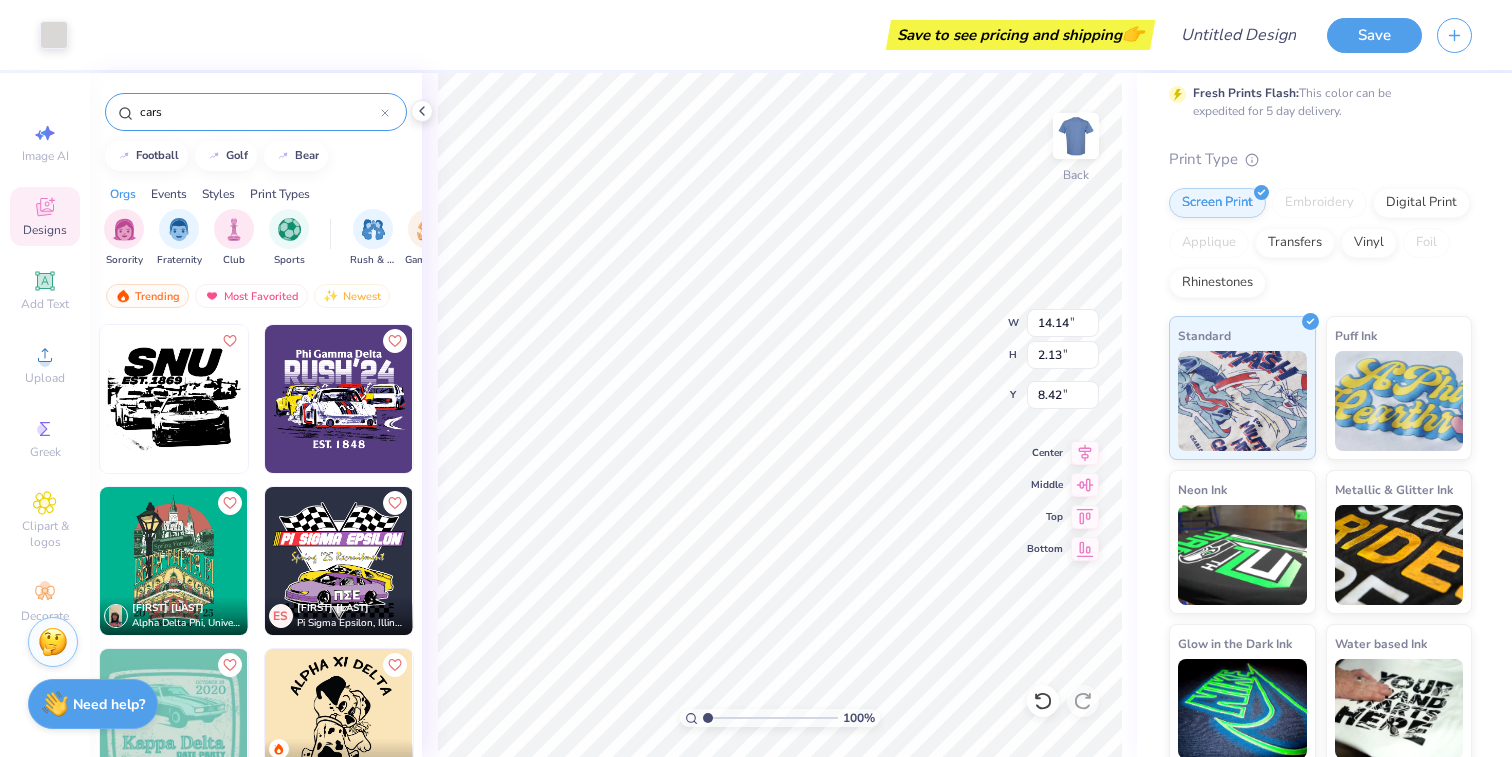 type on "9.10" 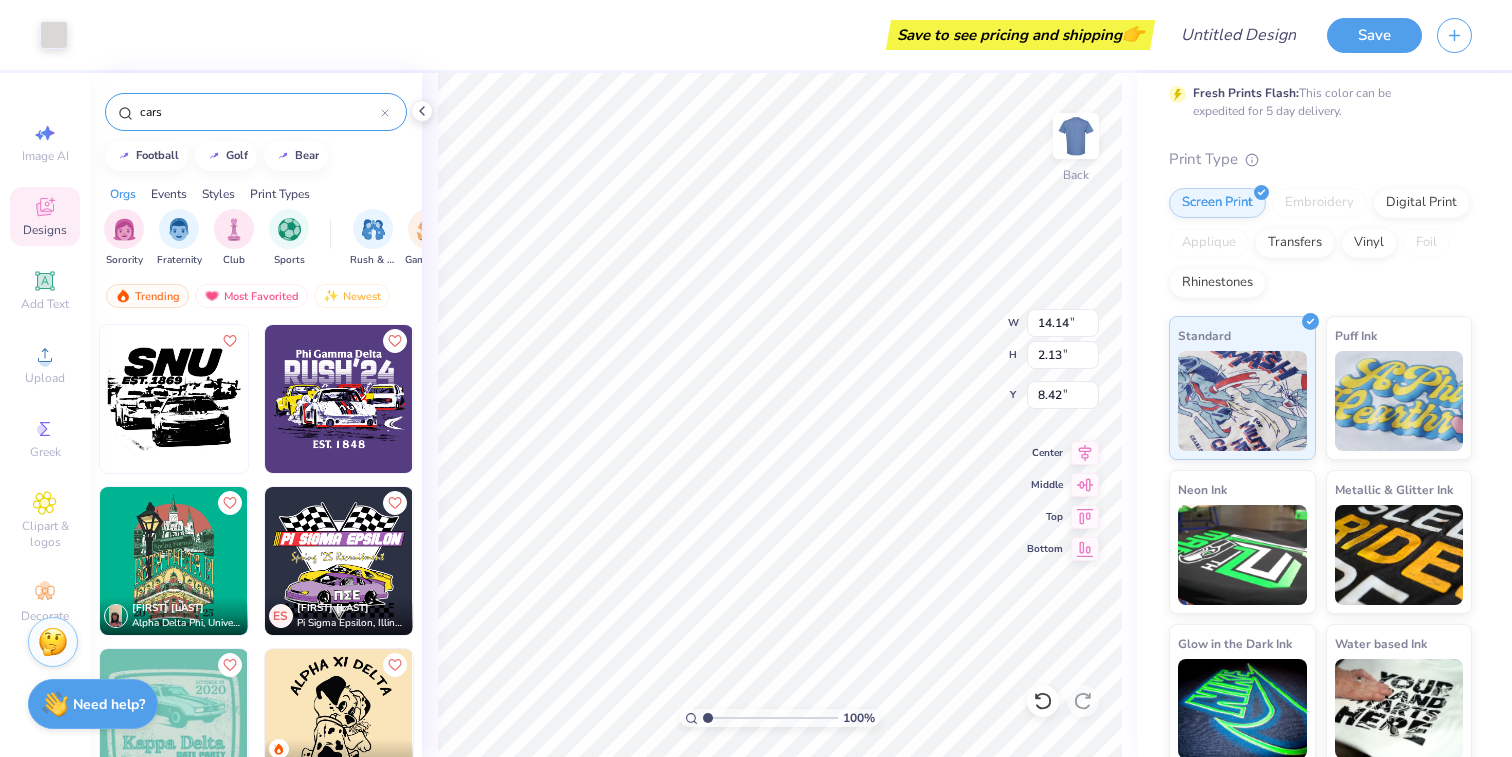 type on "7.95" 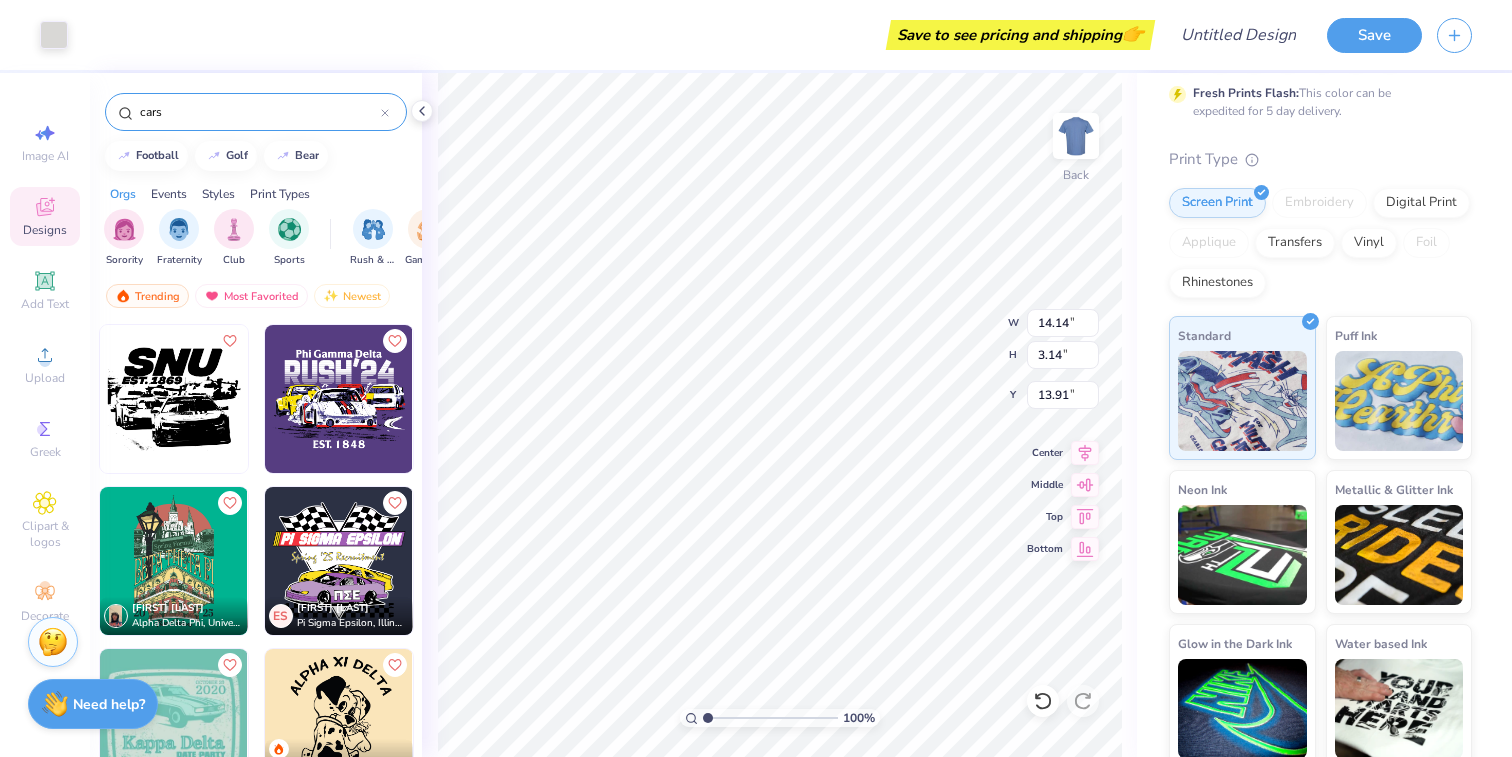 type on "14.14" 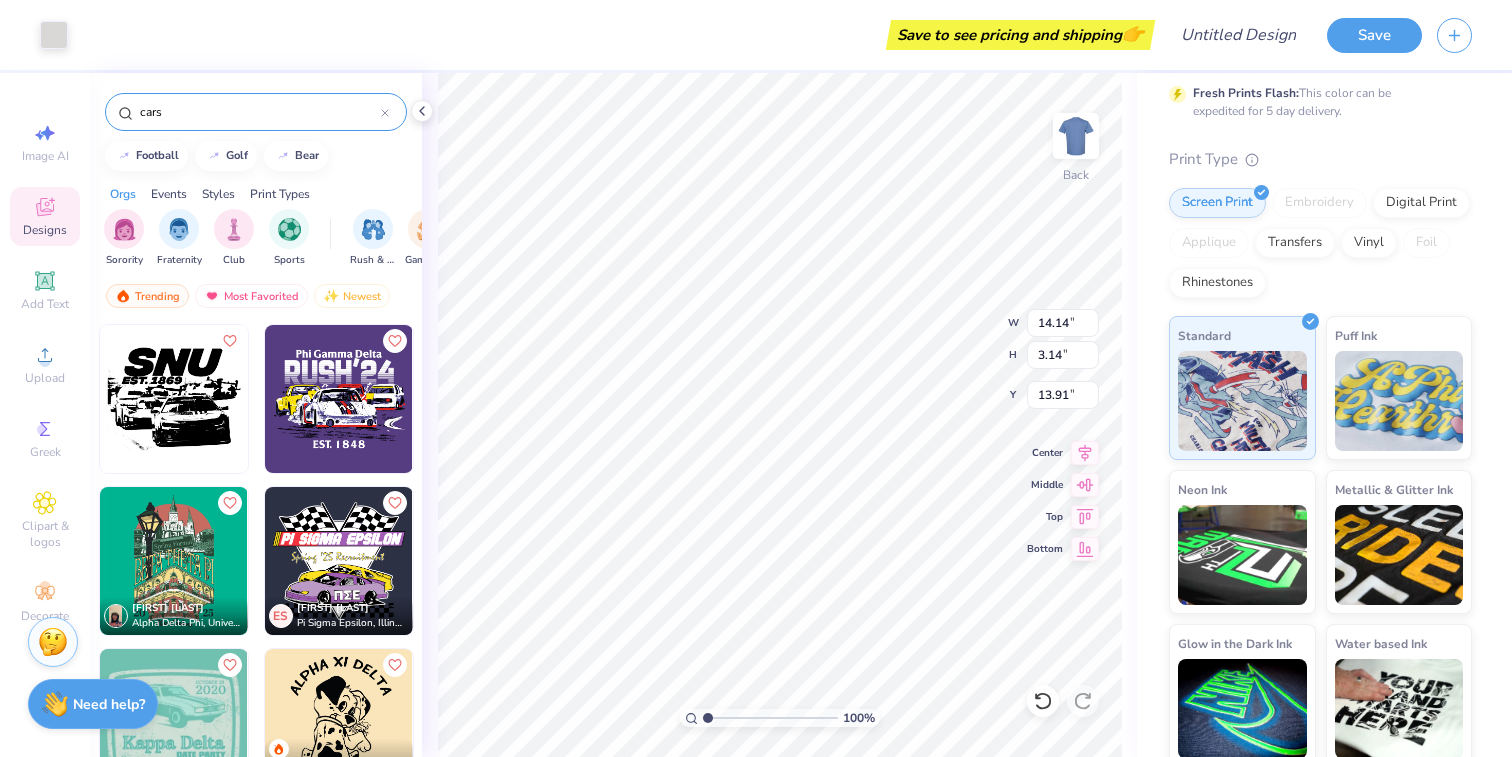 type on "3.14" 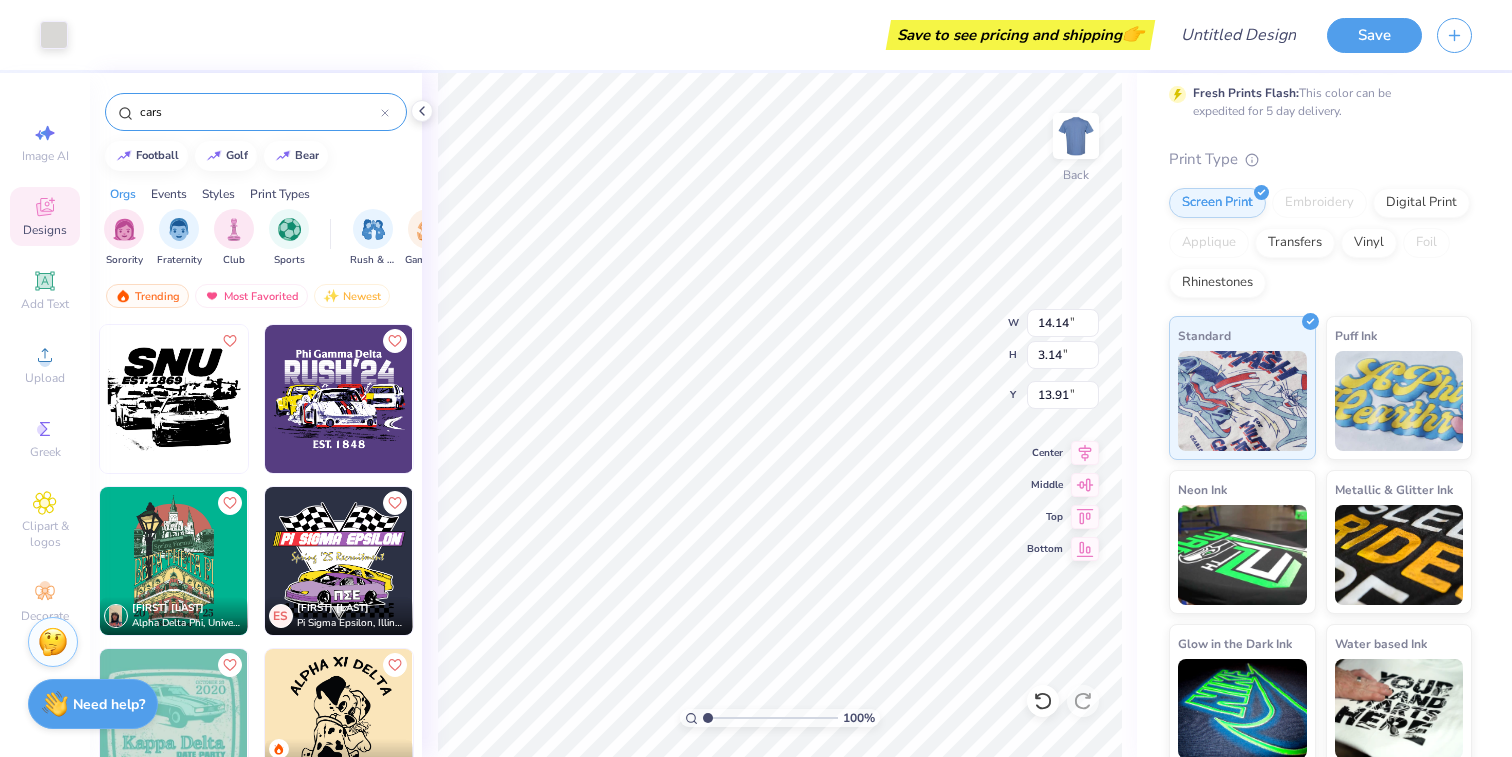 type on "13.77" 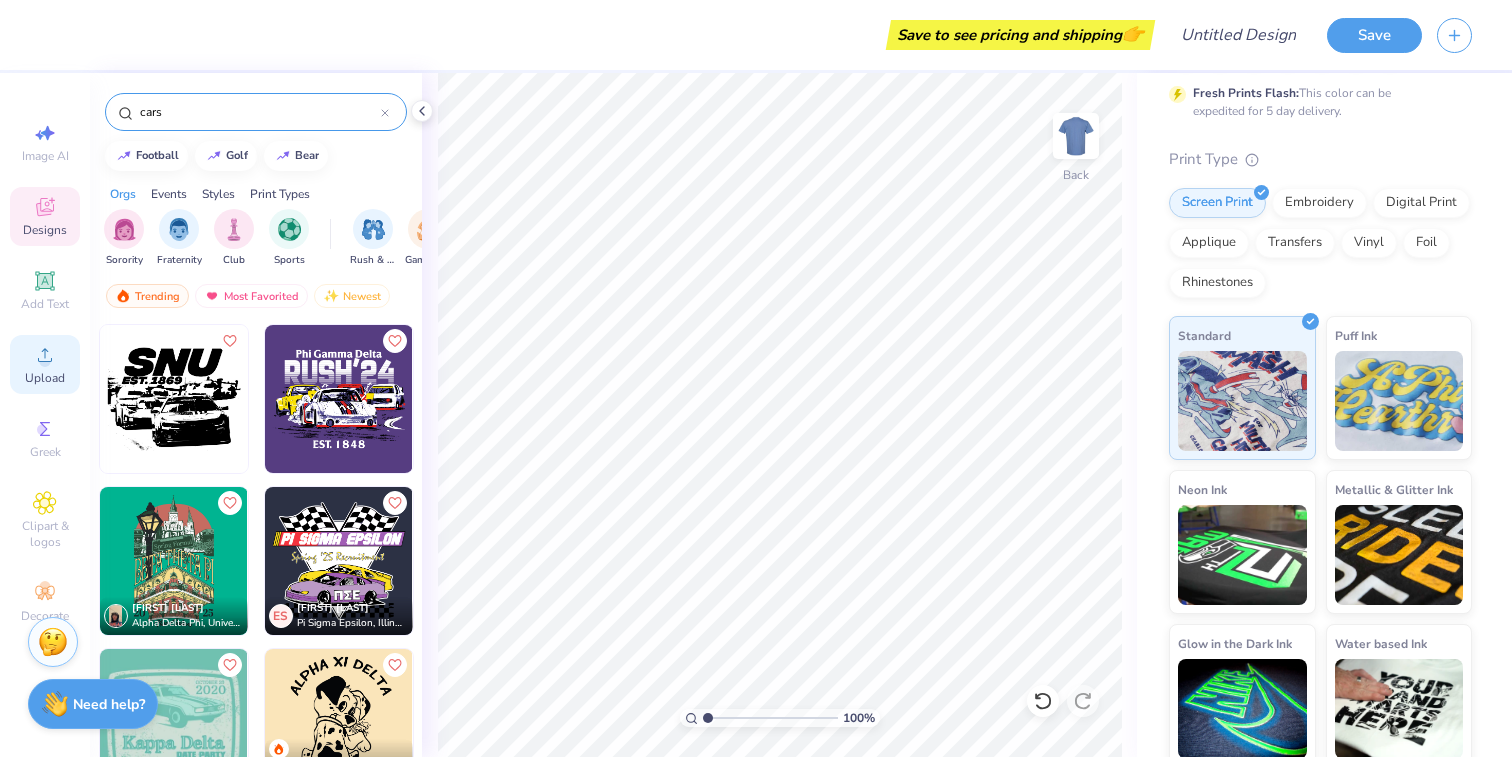 click on "Upload" at bounding box center [45, 378] 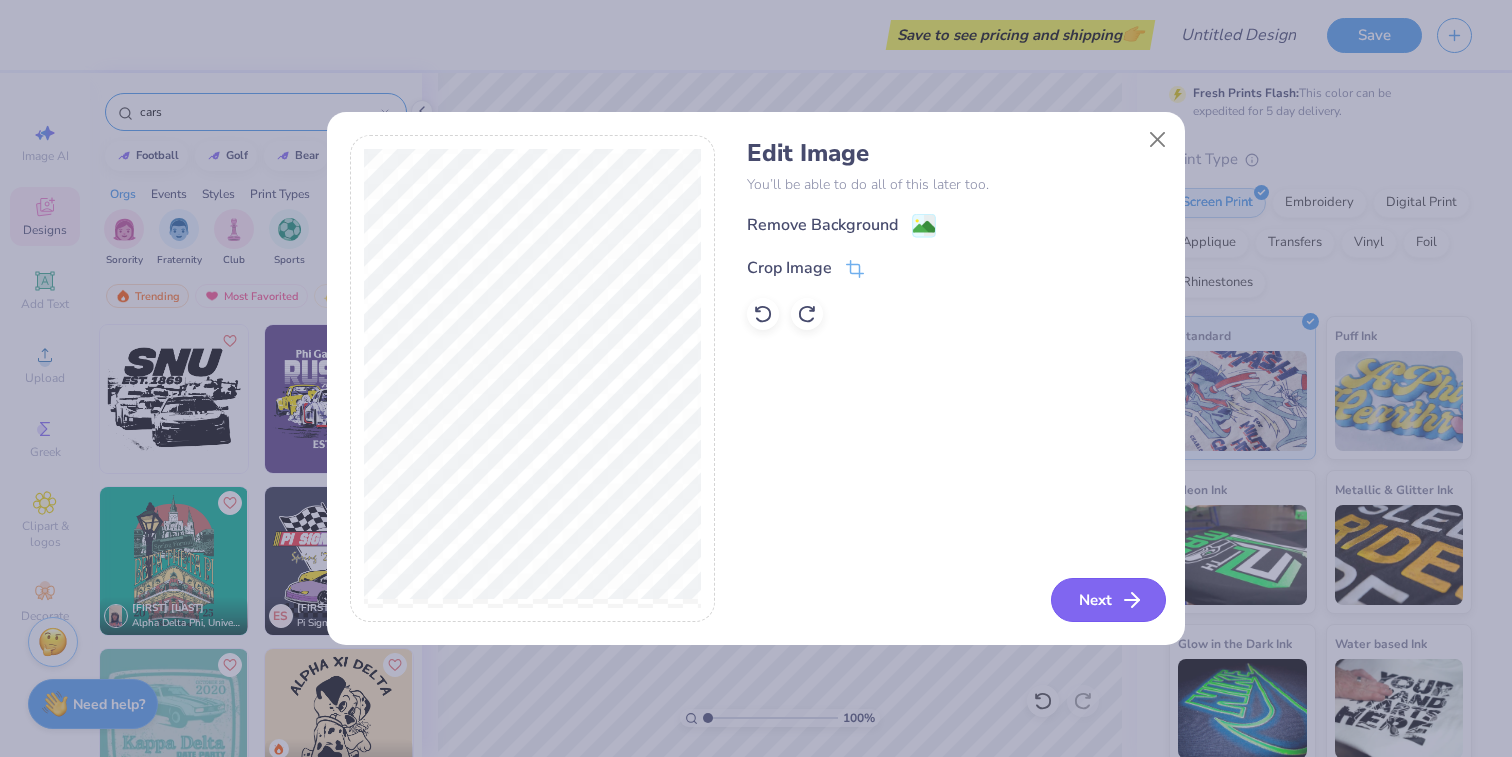 click on "Next" at bounding box center [1108, 600] 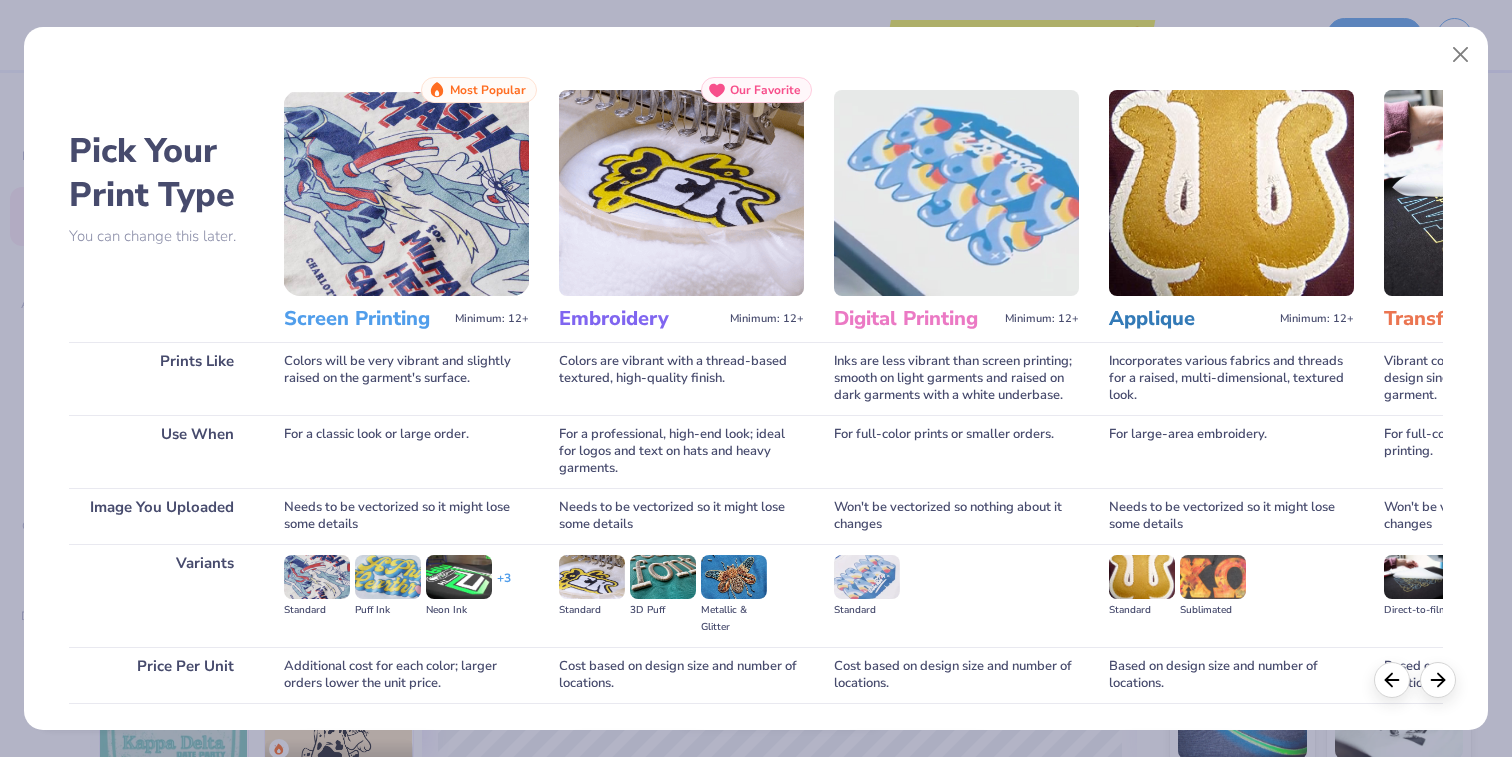 click at bounding box center [406, 193] 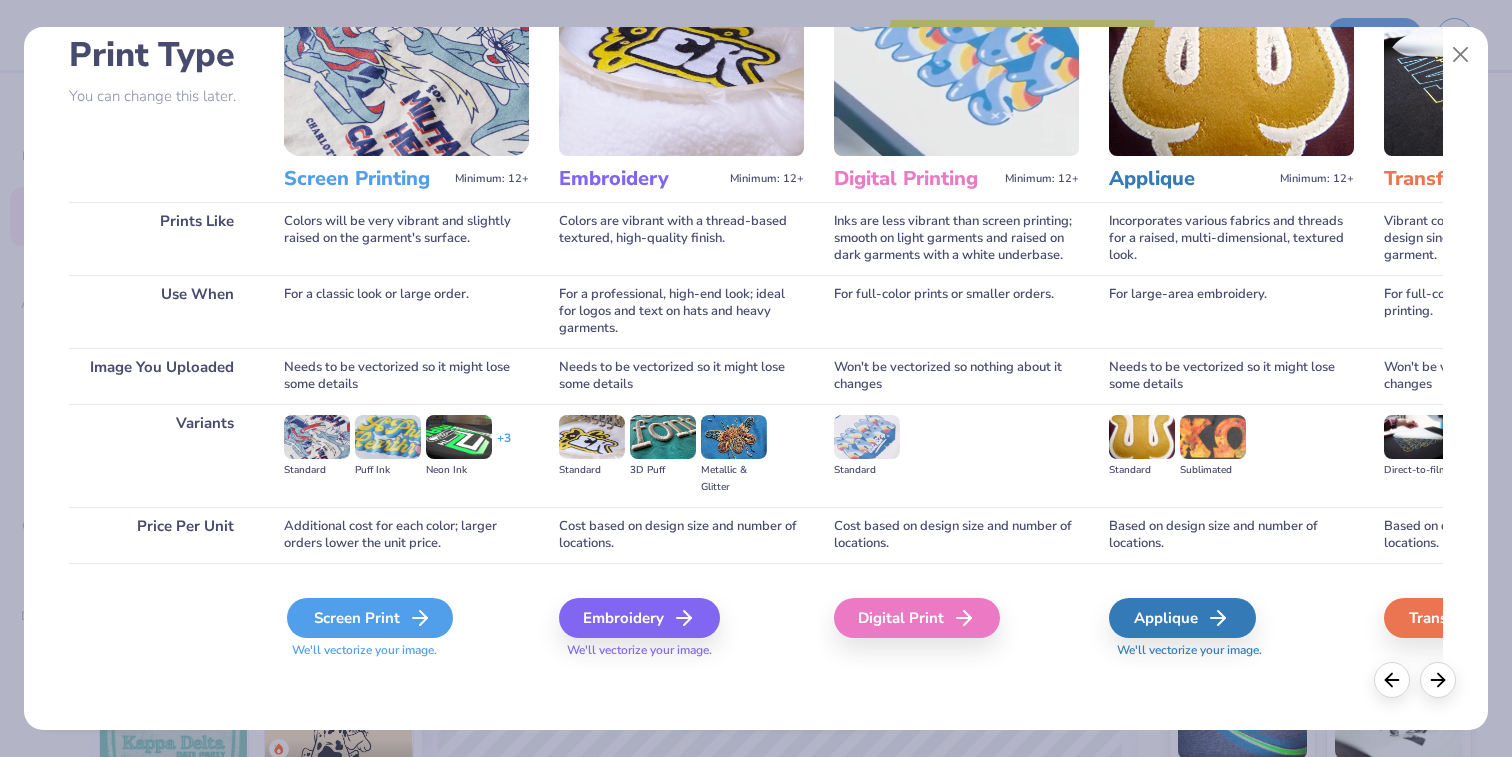 click on "Screen Print" at bounding box center (370, 618) 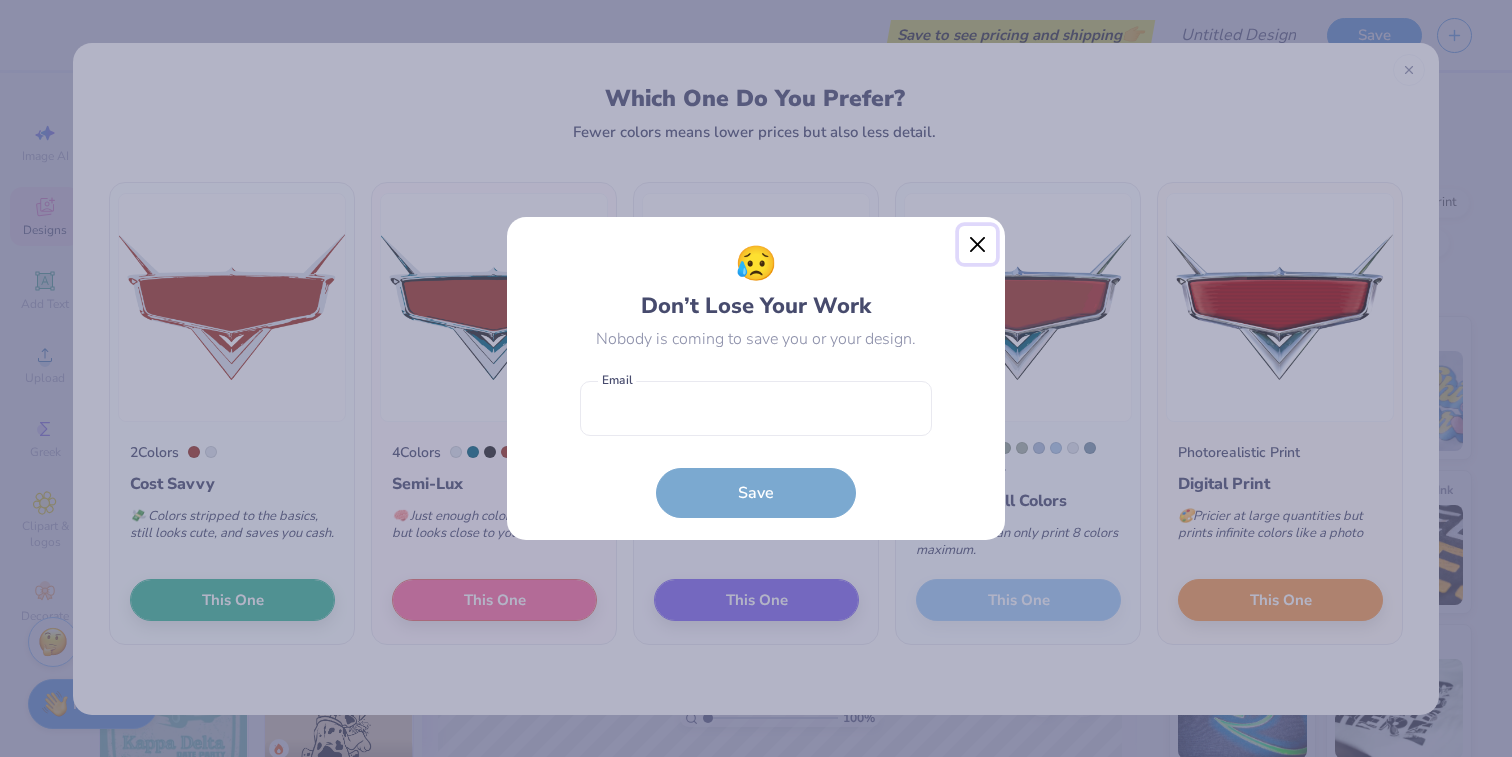 click at bounding box center [978, 245] 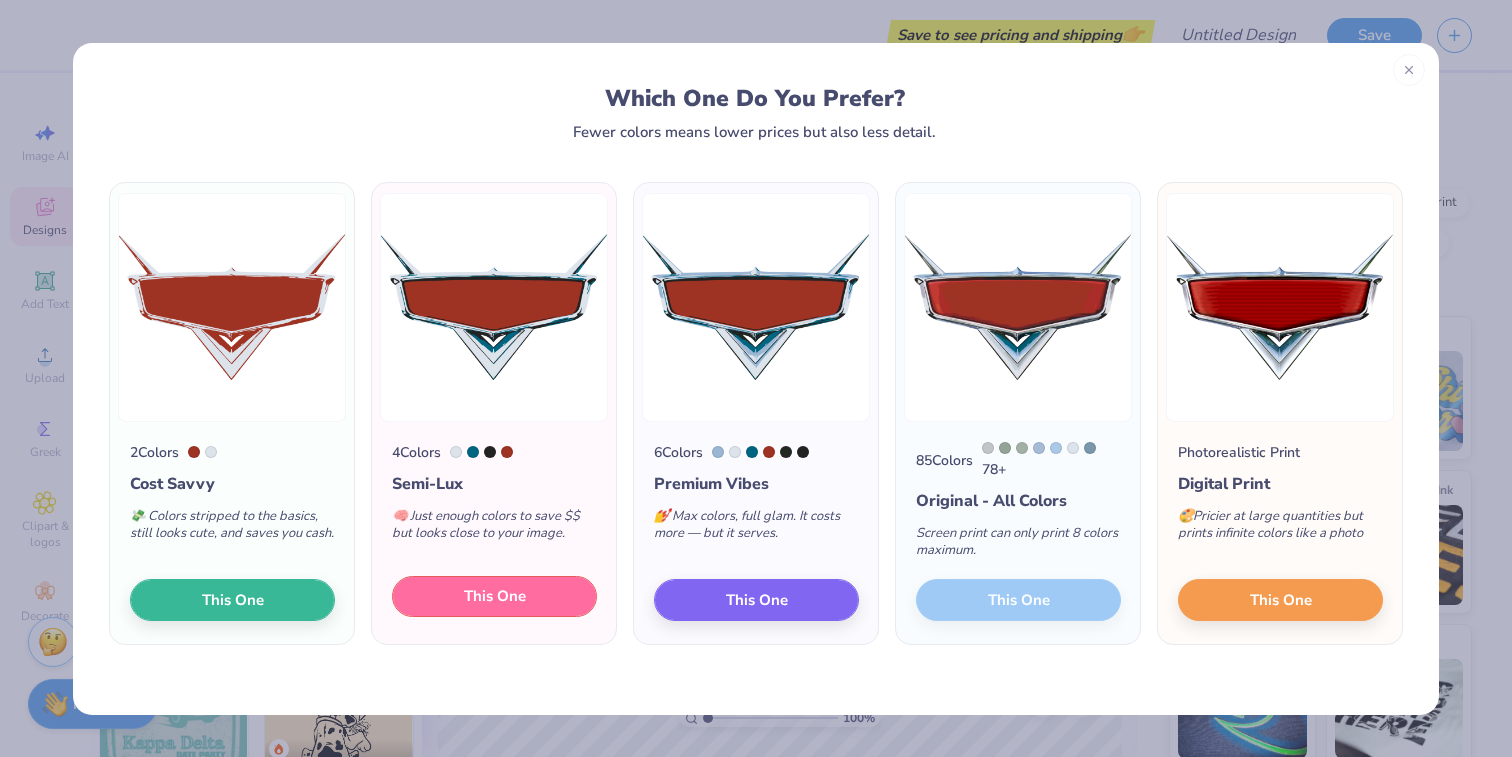 click on "This One" at bounding box center [495, 596] 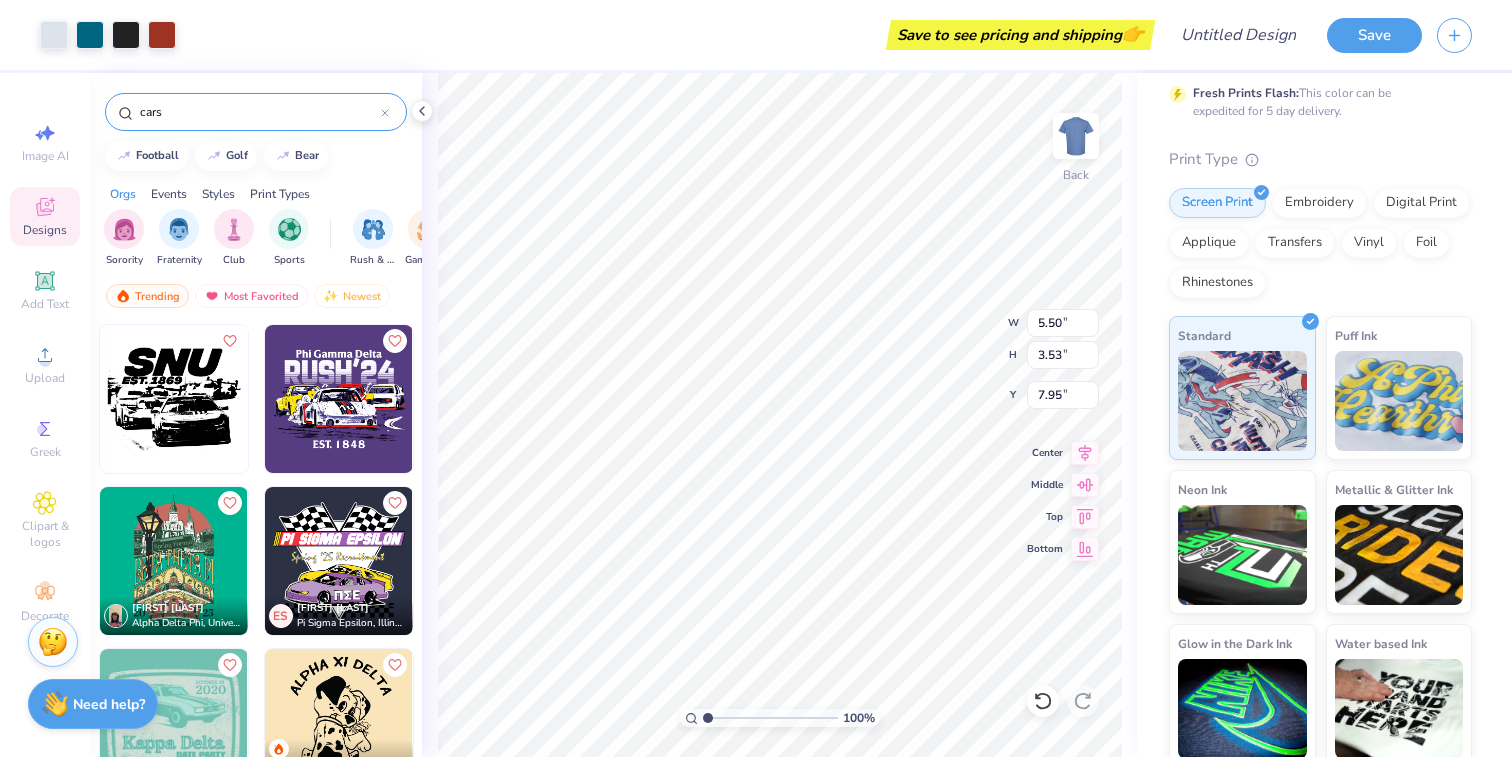 type on "5.50" 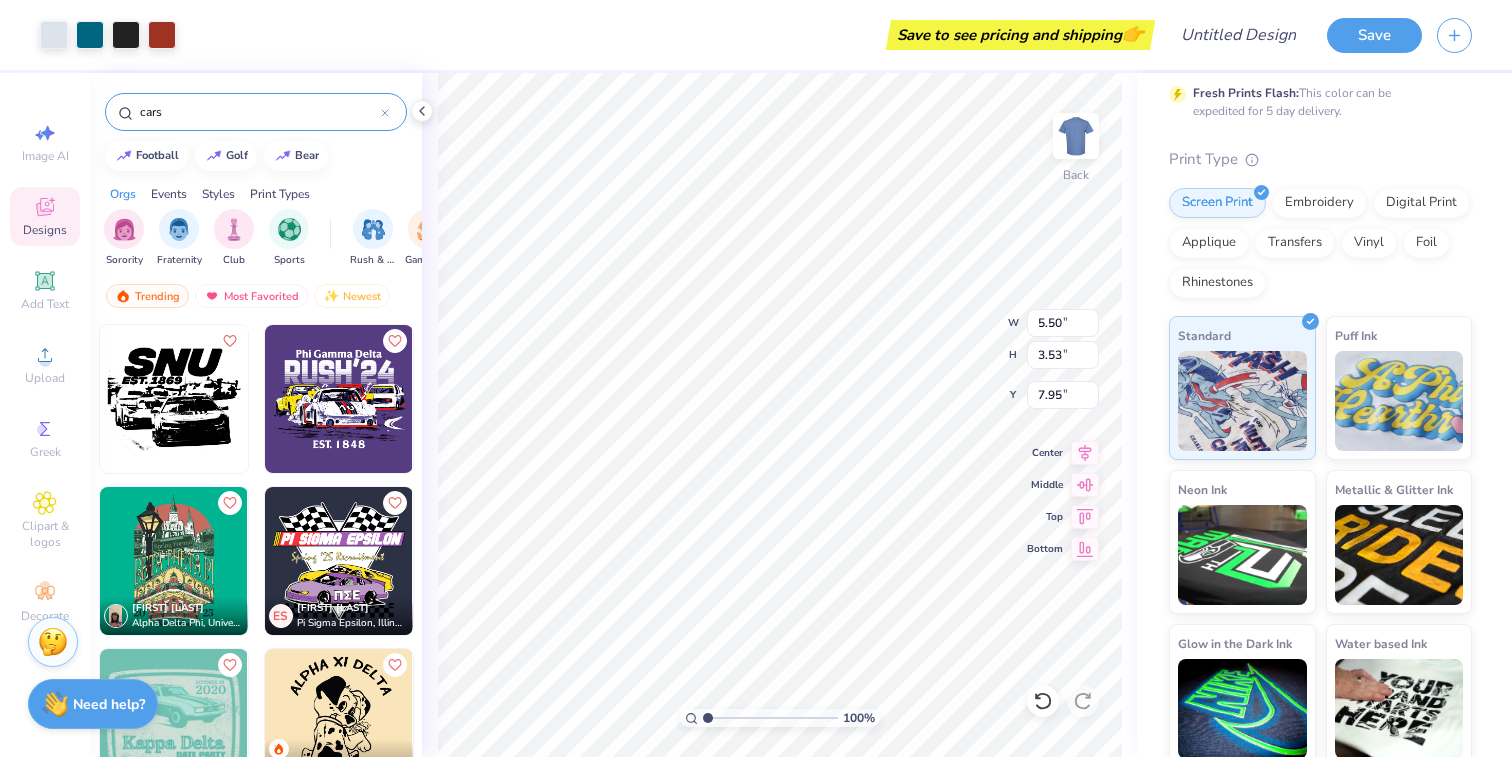 type on "3.53" 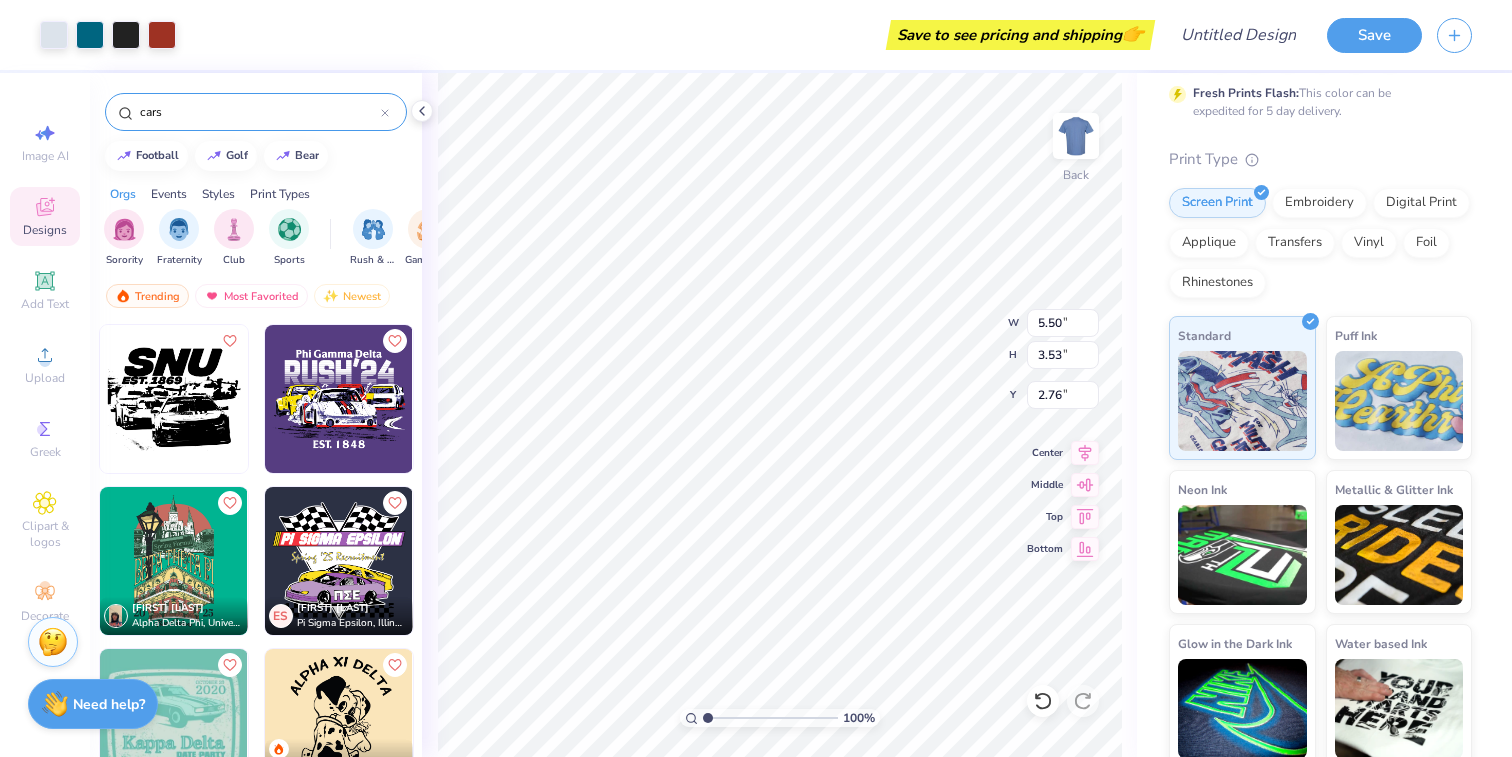 type on "2.76" 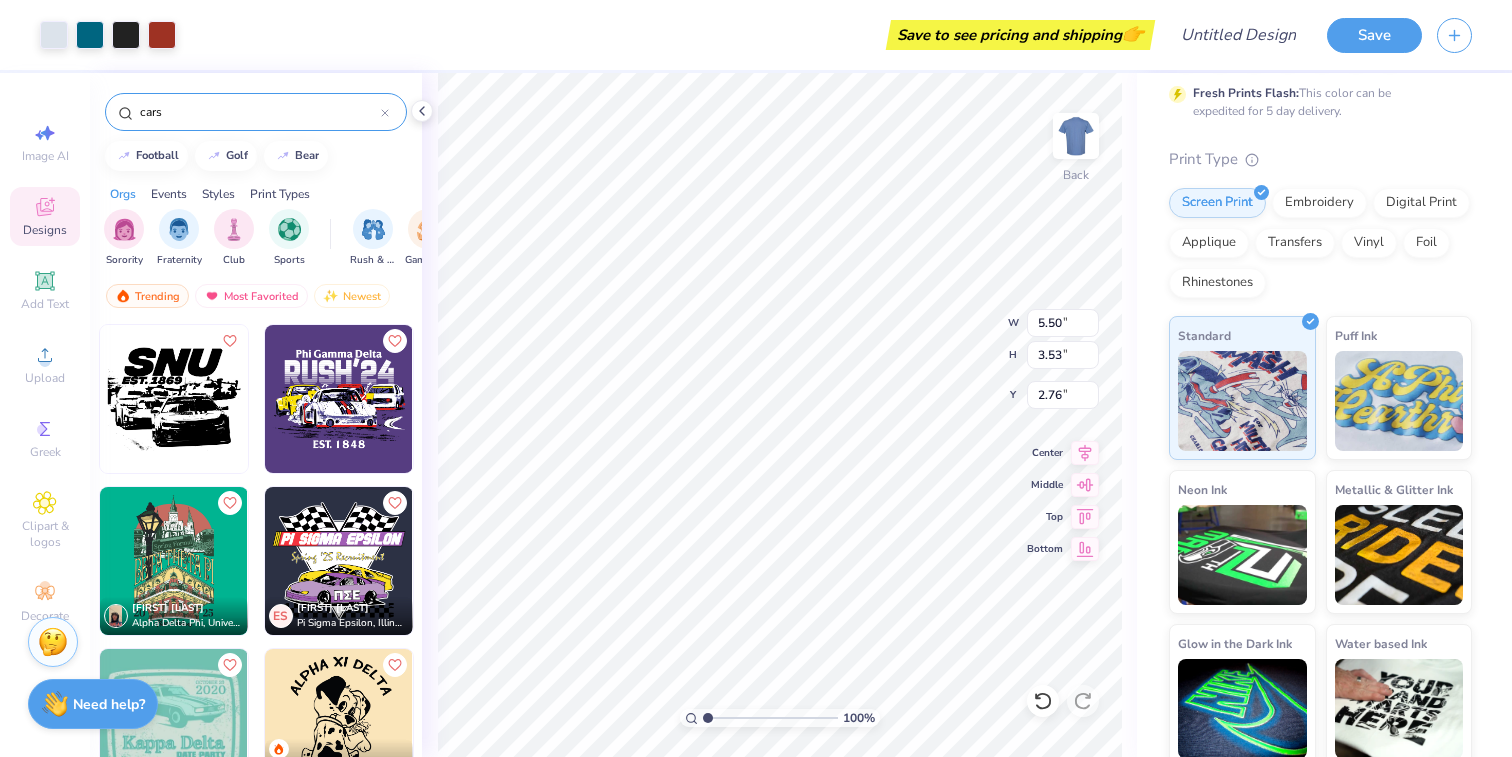 type on "4.69" 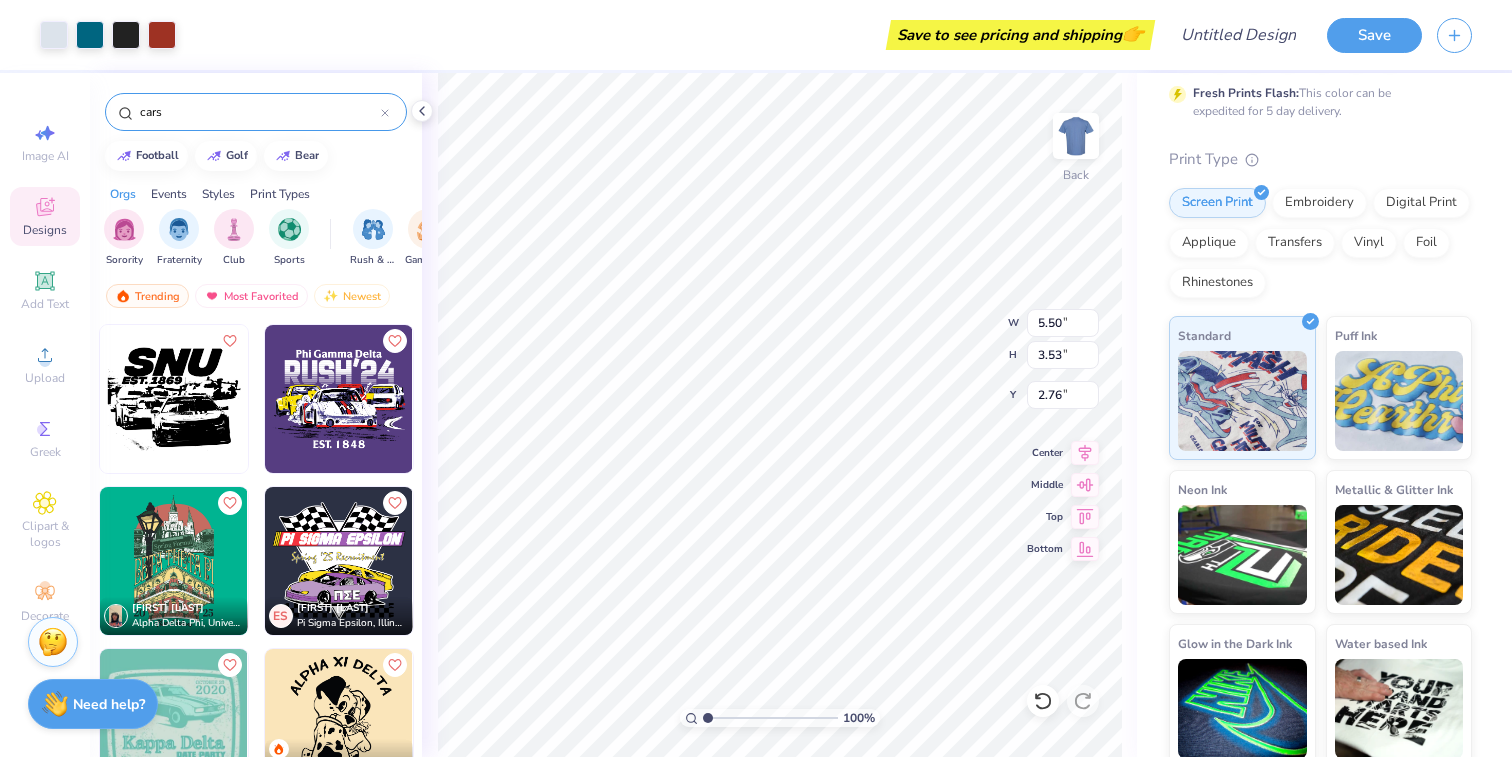type on "3.01" 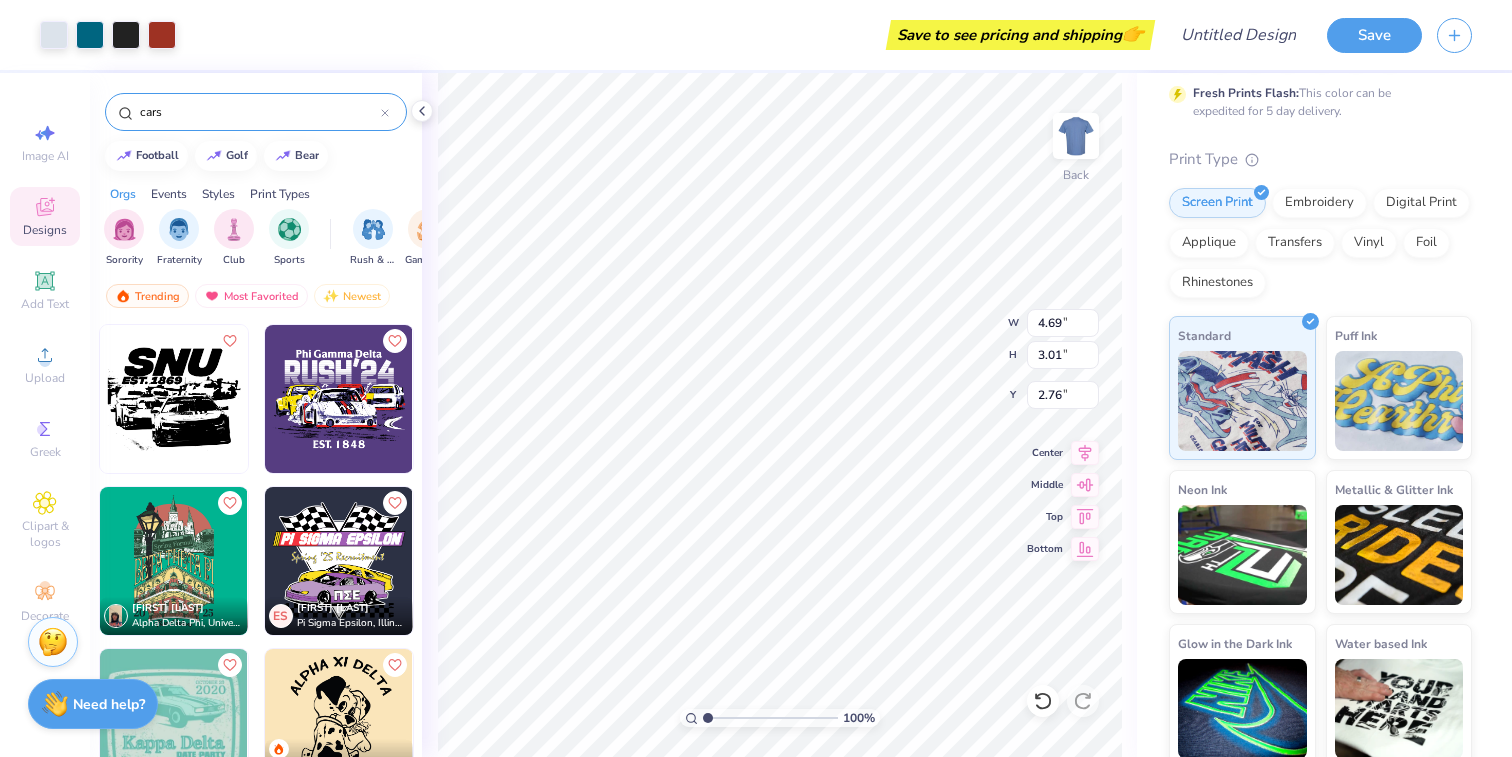 type on "3.70" 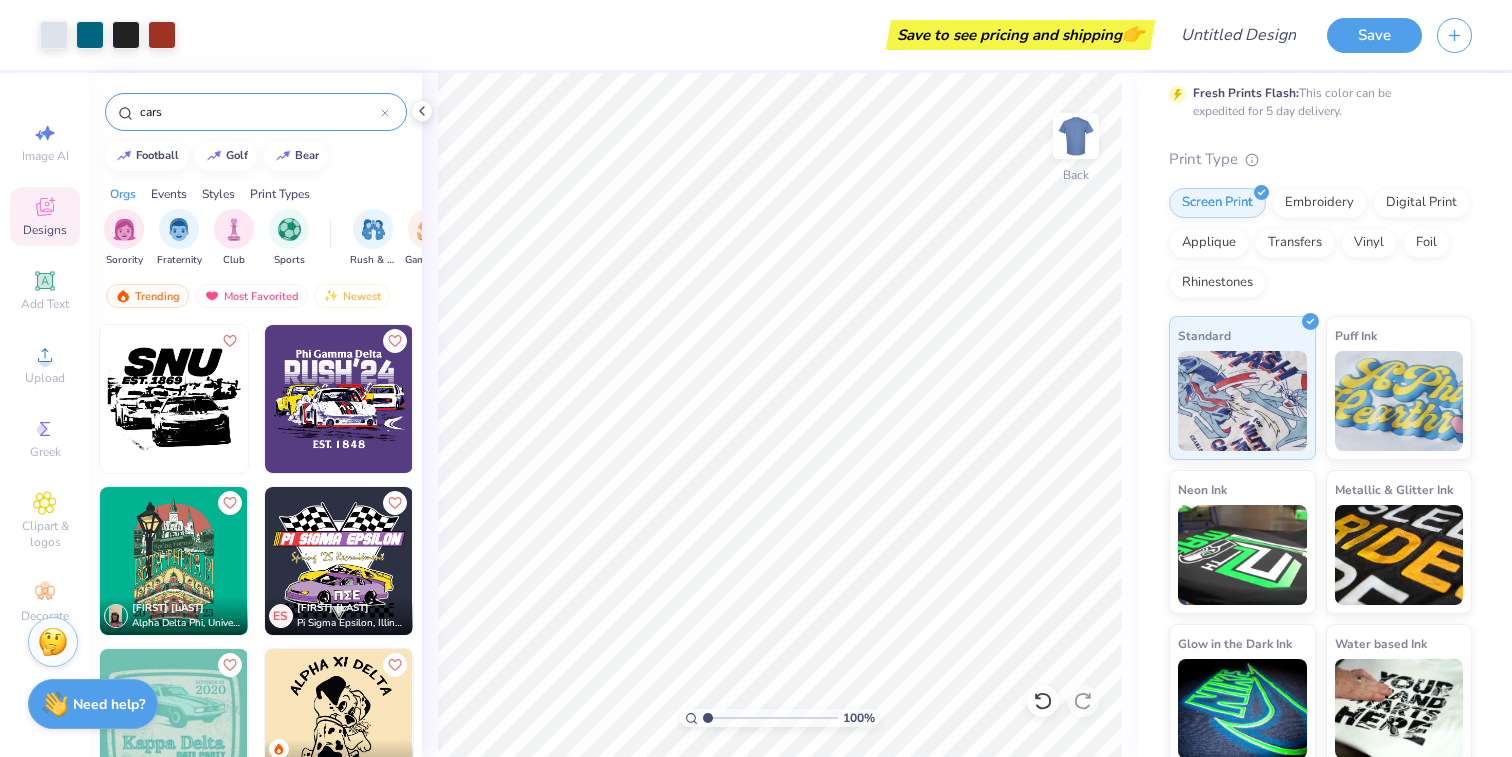 click on "cars" at bounding box center [259, 112] 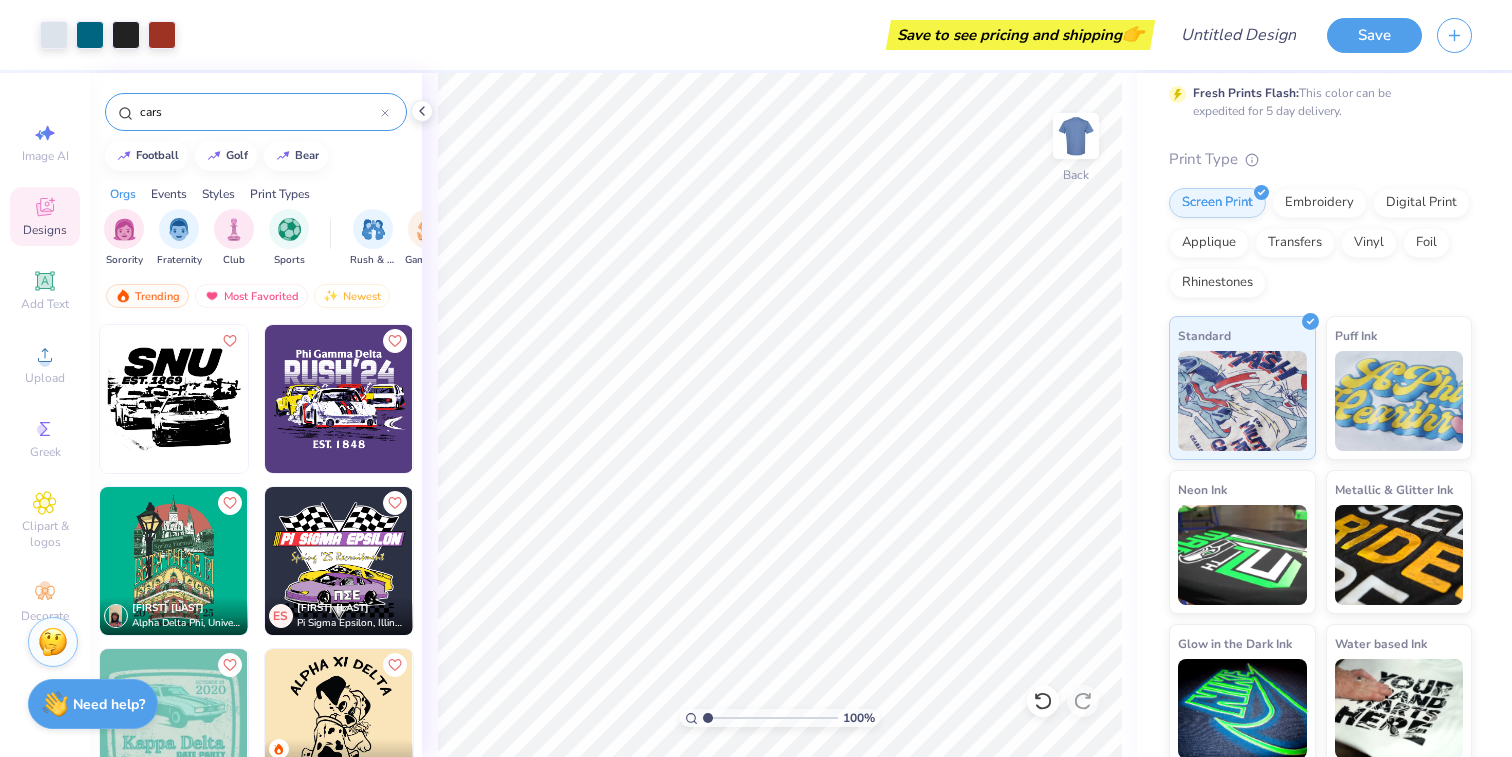 click on "cars" at bounding box center [259, 112] 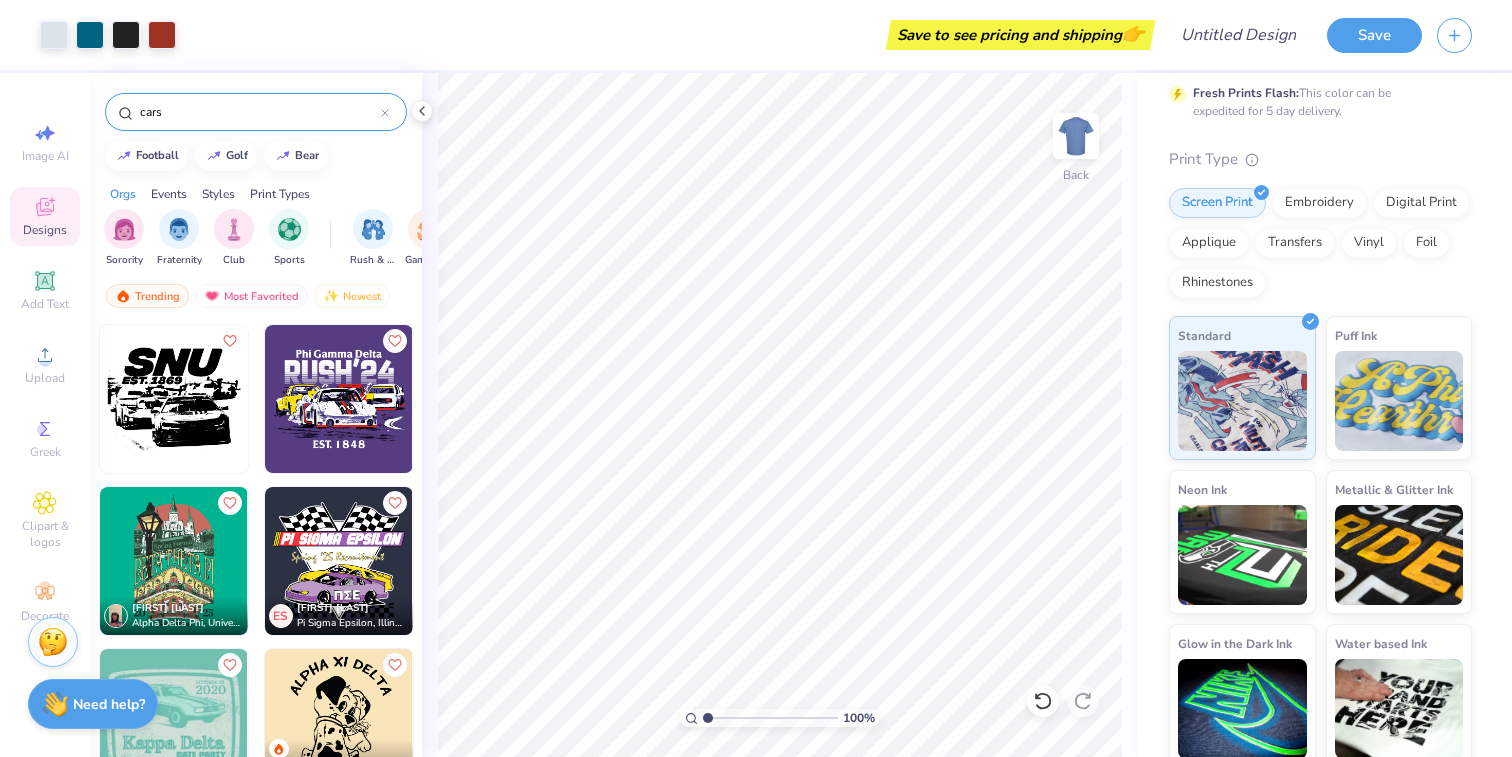 click on "cars" at bounding box center [259, 112] 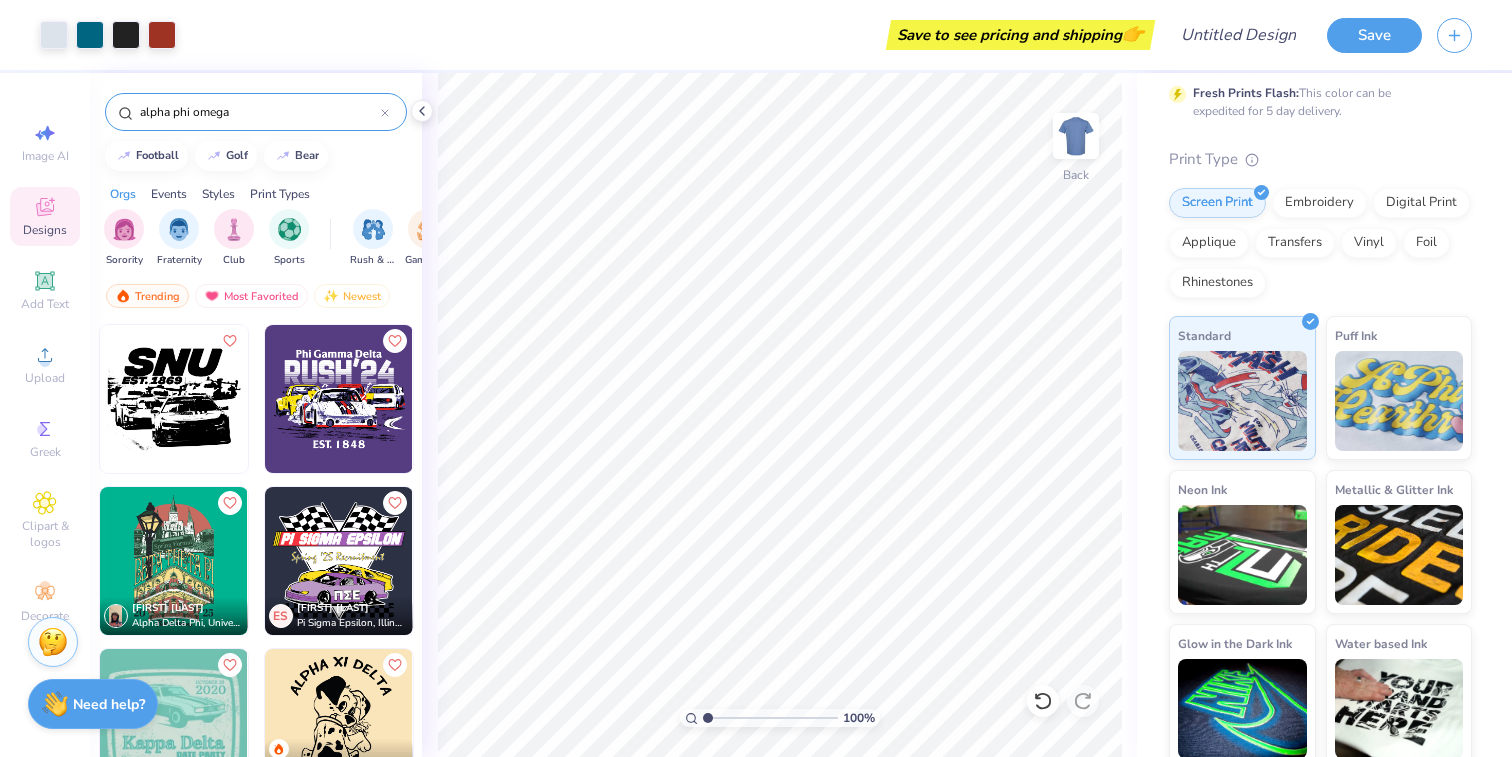type on "alpha phi omega" 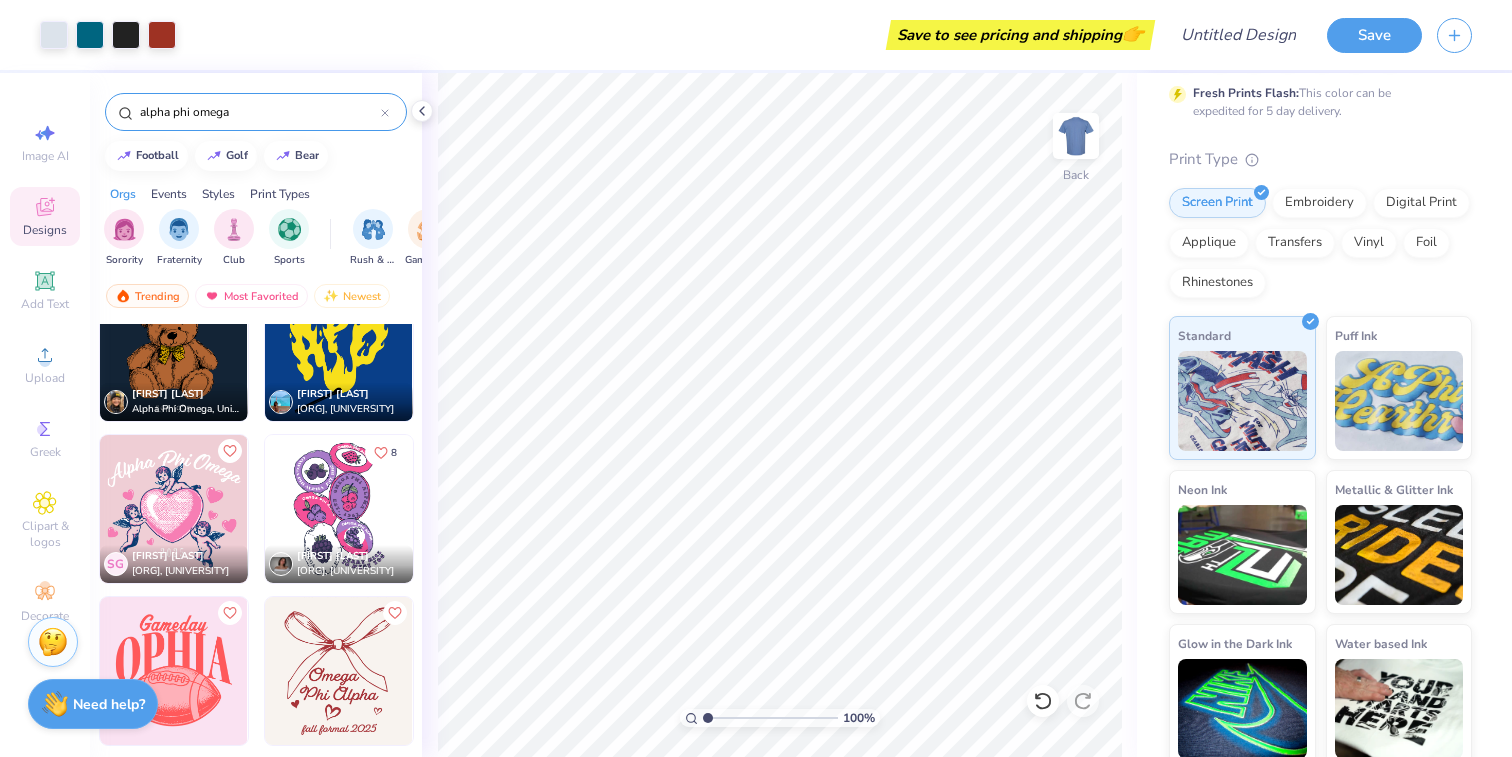 scroll, scrollTop: 0, scrollLeft: 0, axis: both 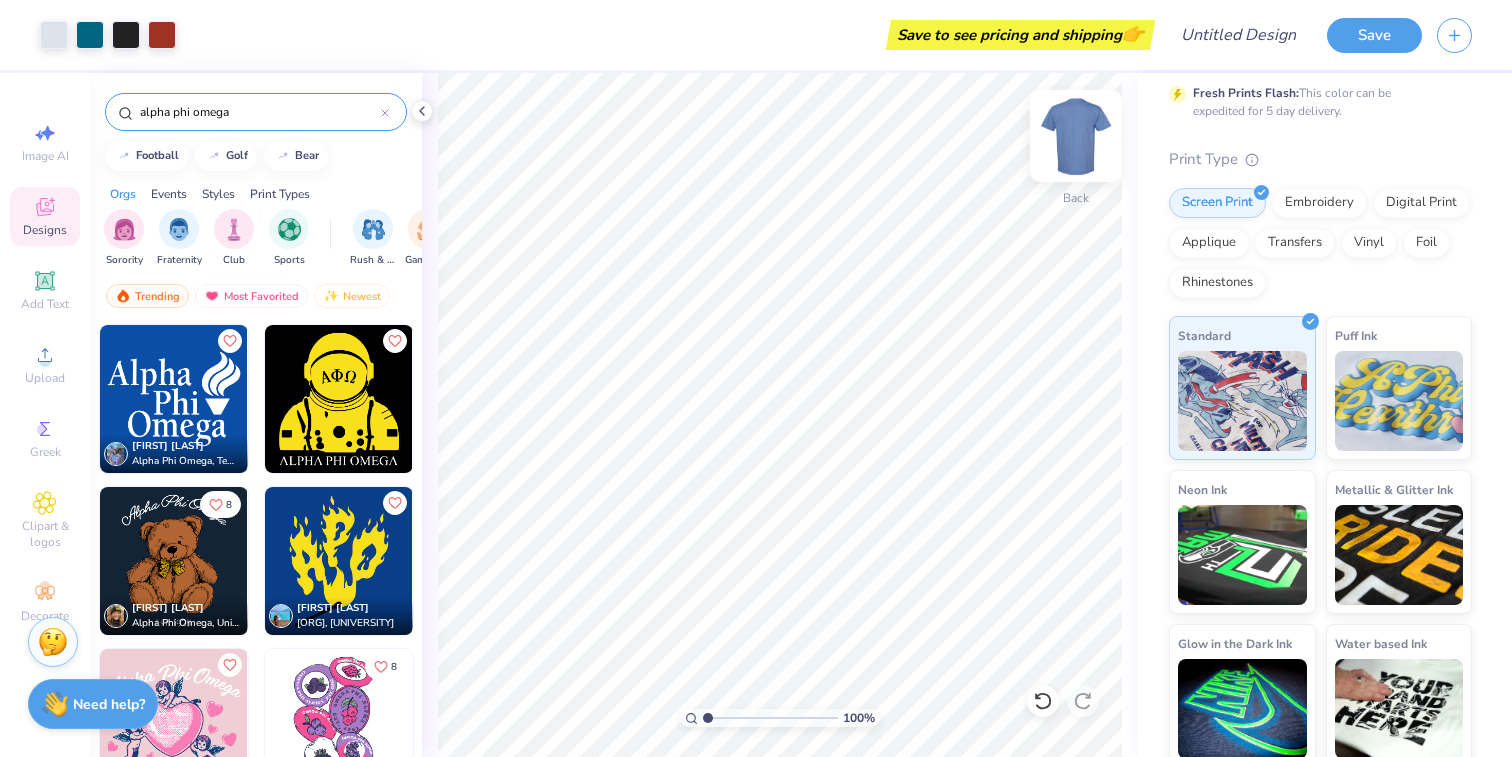 click at bounding box center (1076, 136) 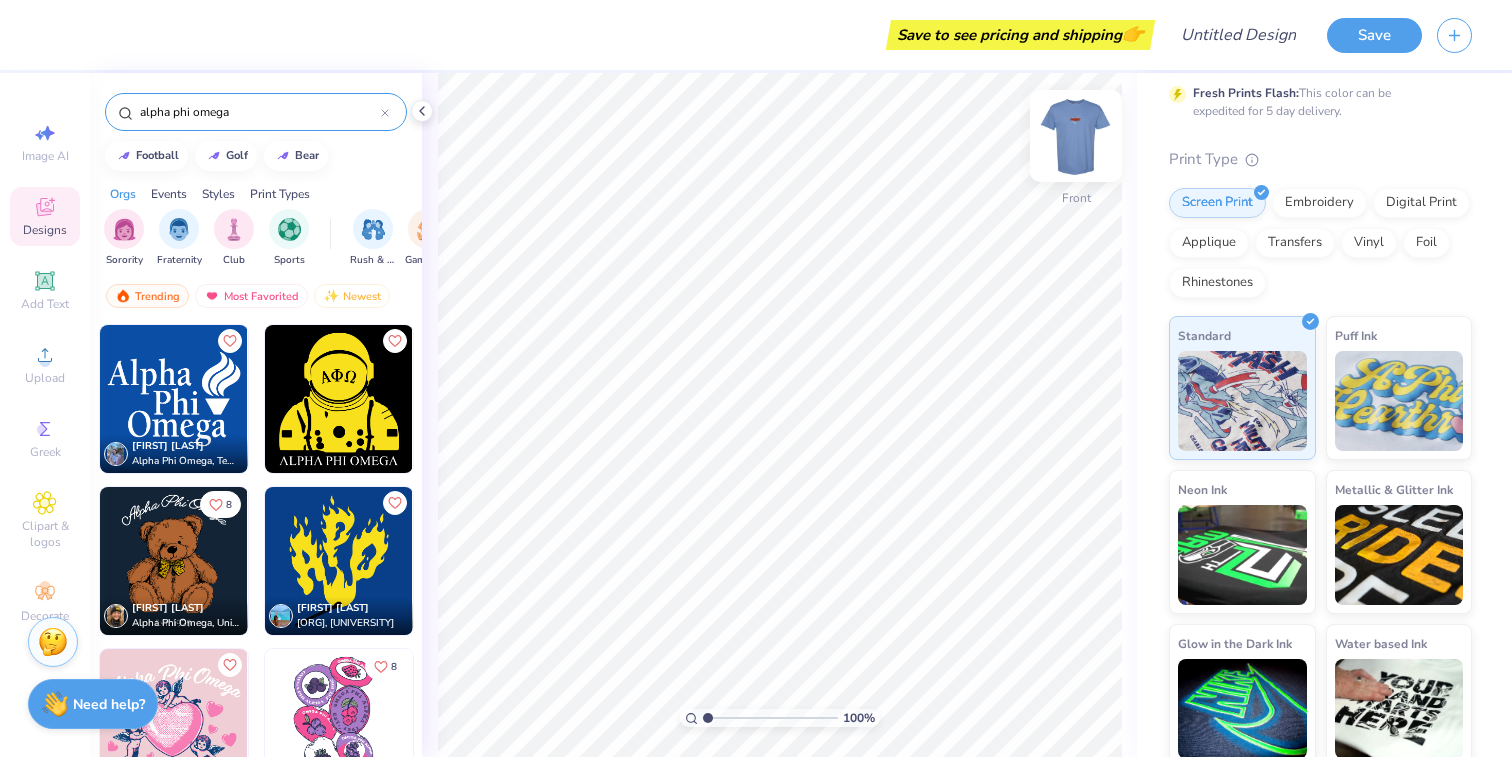 click at bounding box center [1076, 136] 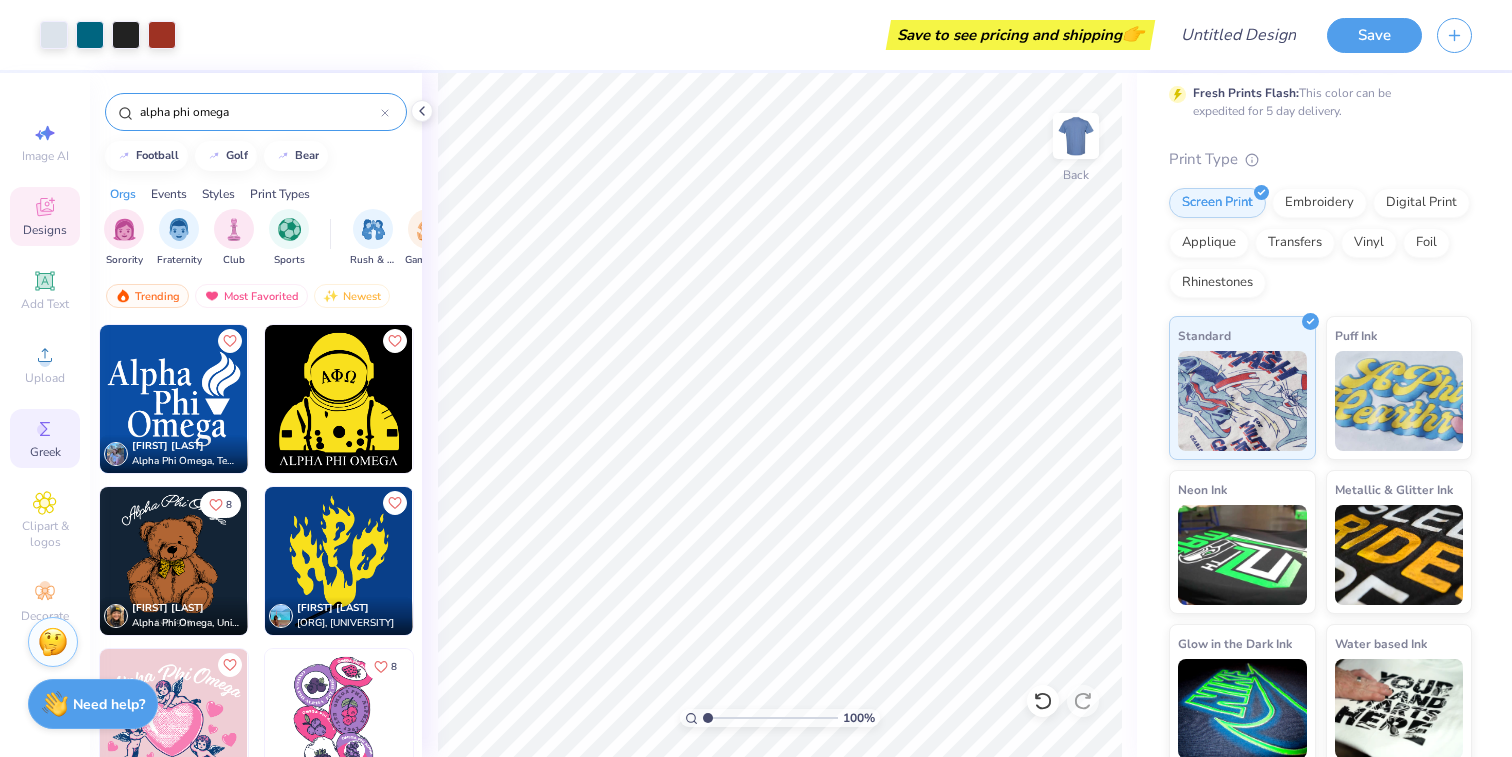 click 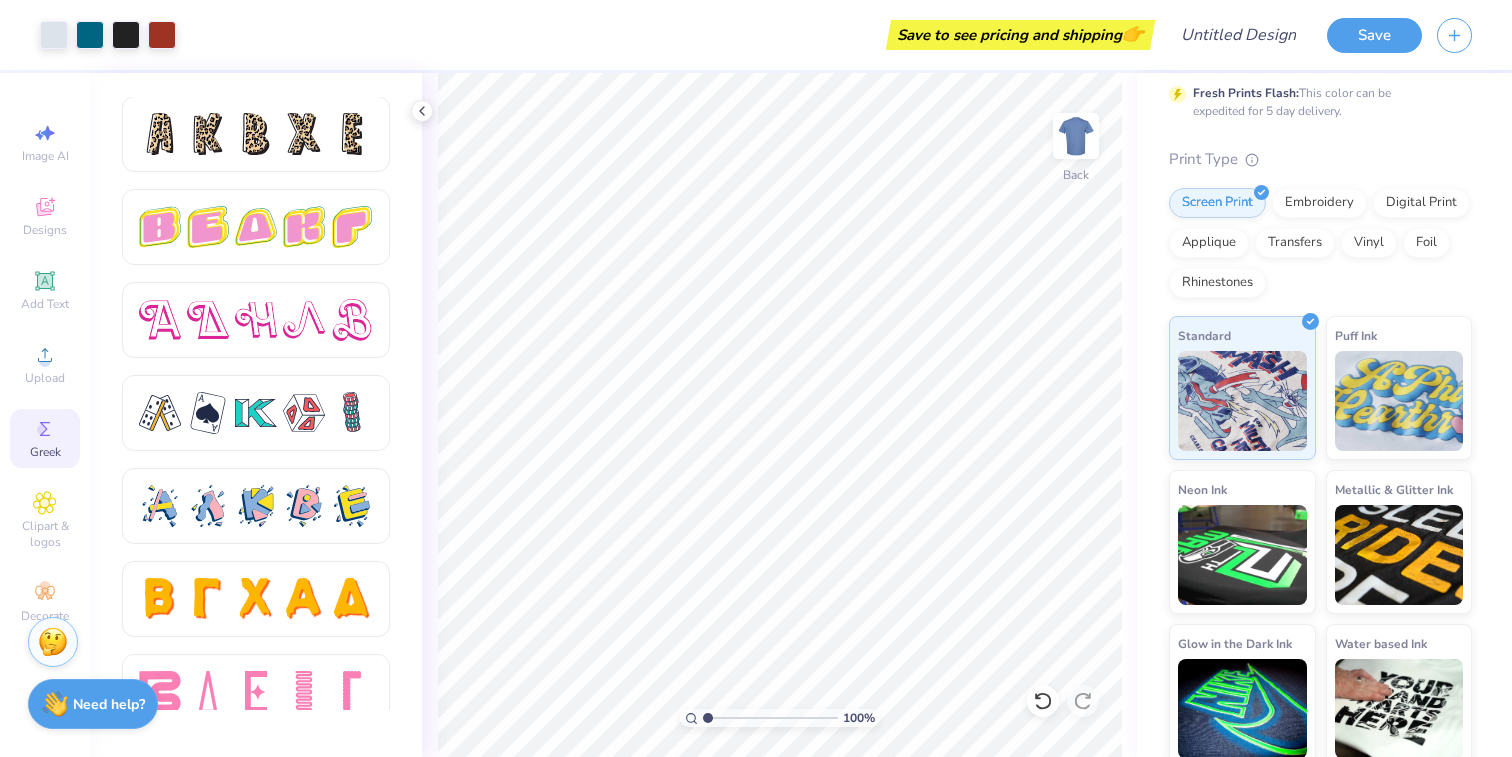 scroll, scrollTop: 3385, scrollLeft: 0, axis: vertical 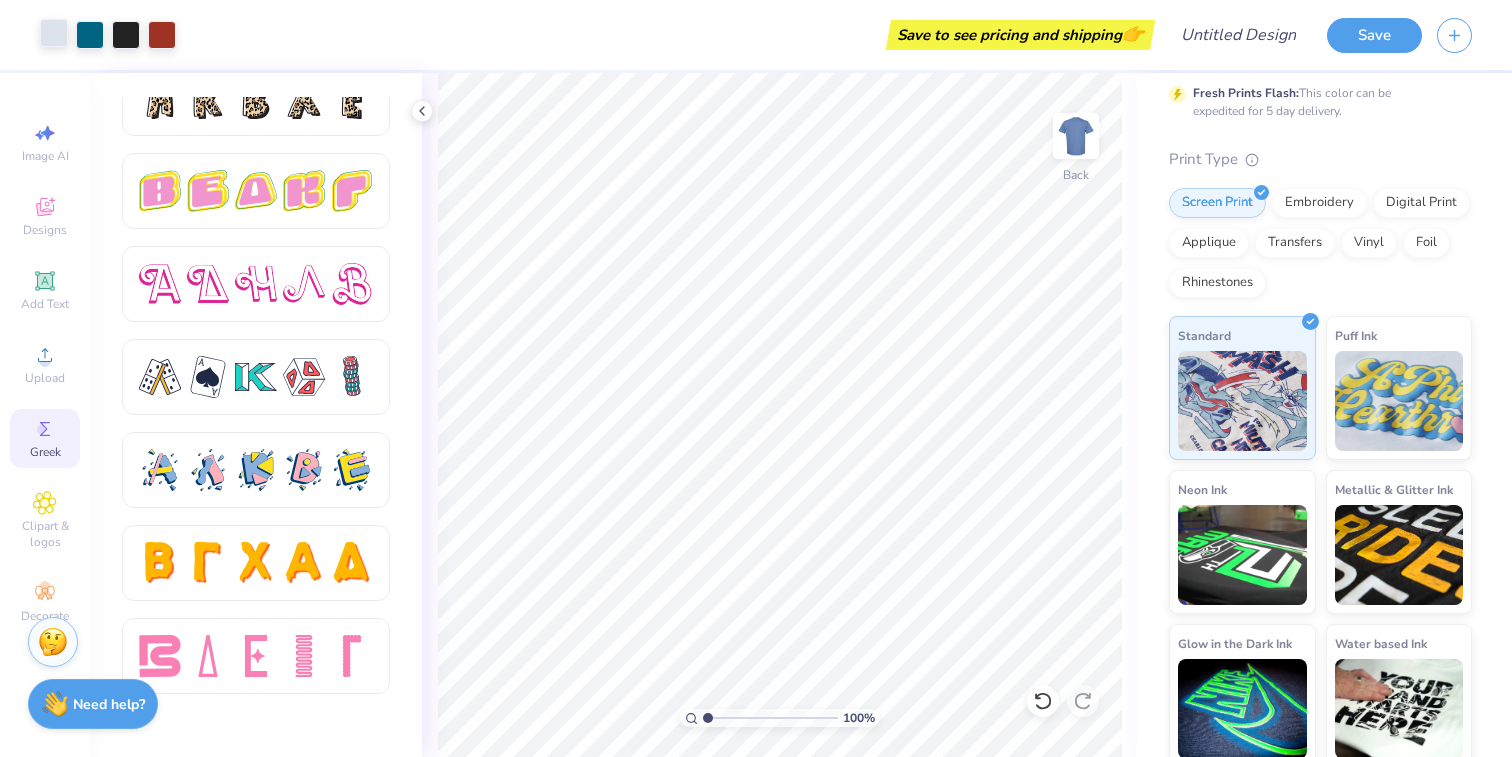 click at bounding box center [54, 33] 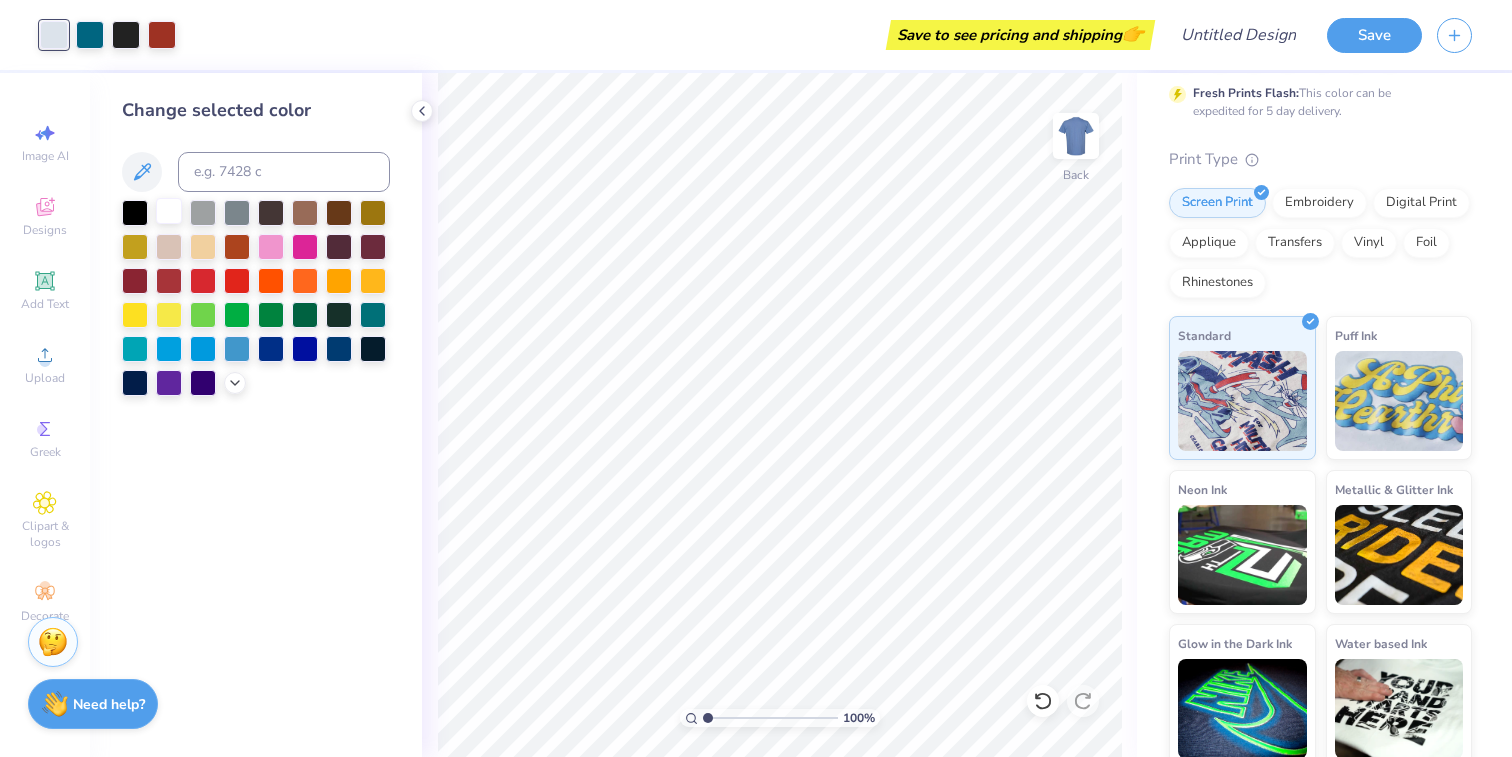 click at bounding box center (169, 211) 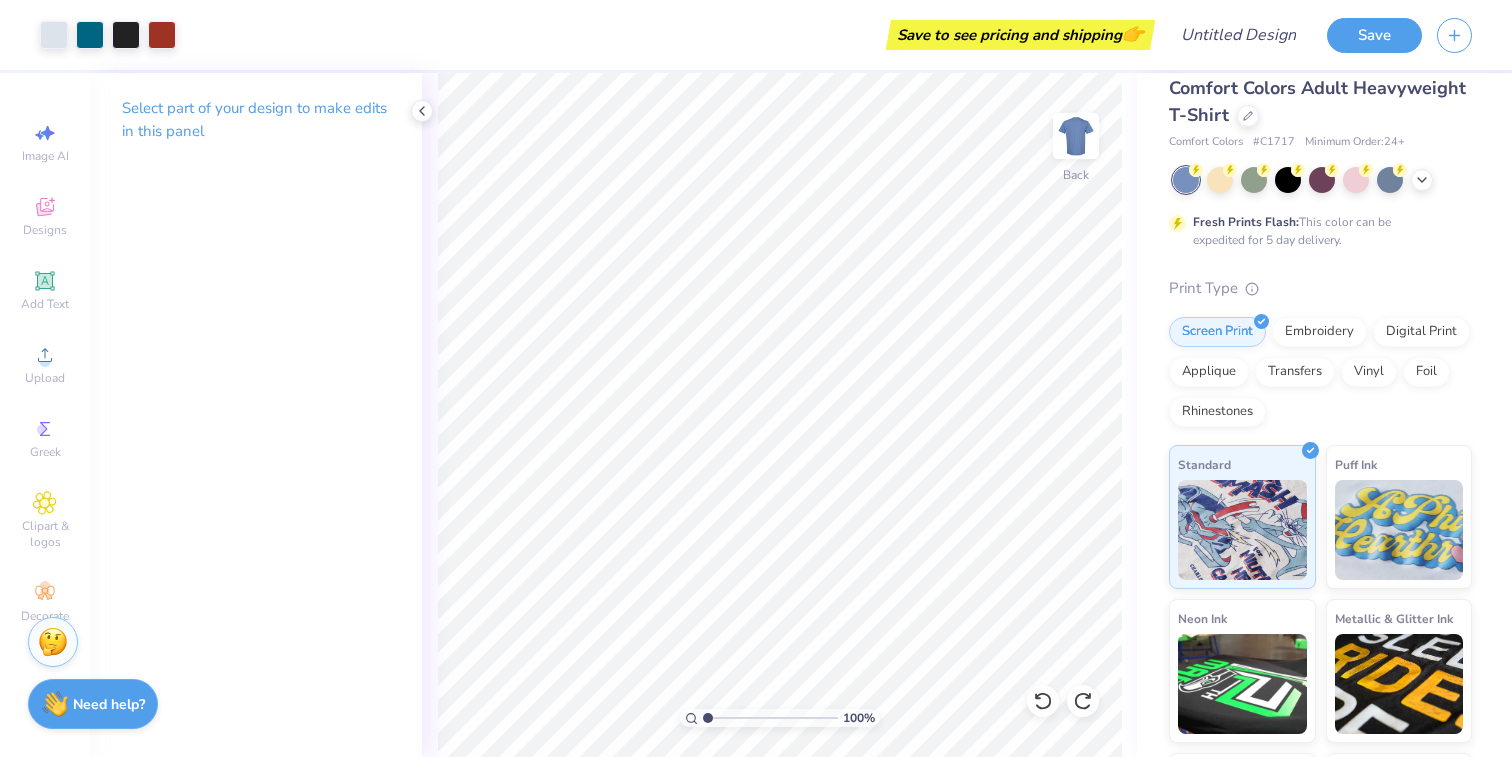 scroll, scrollTop: 0, scrollLeft: 0, axis: both 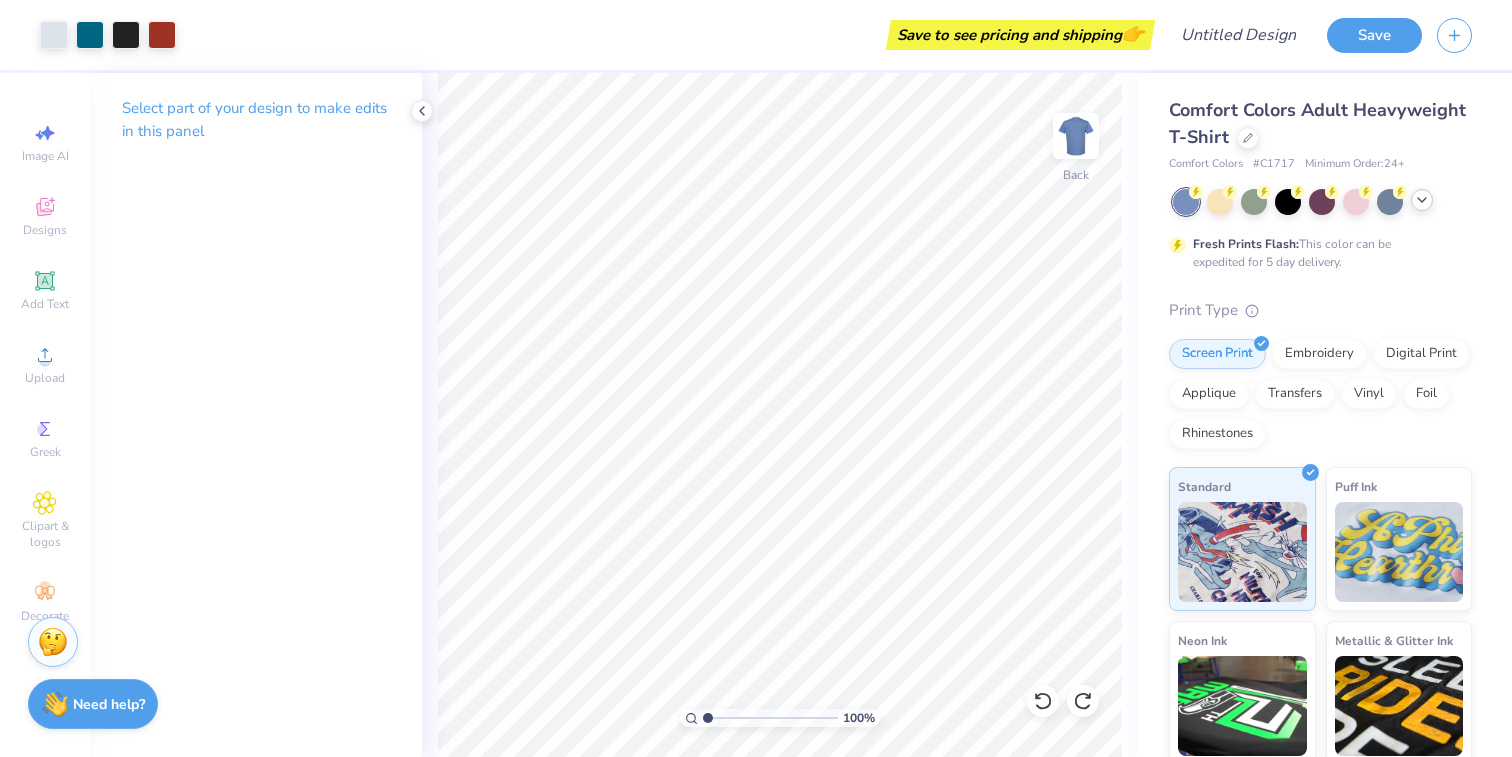 click 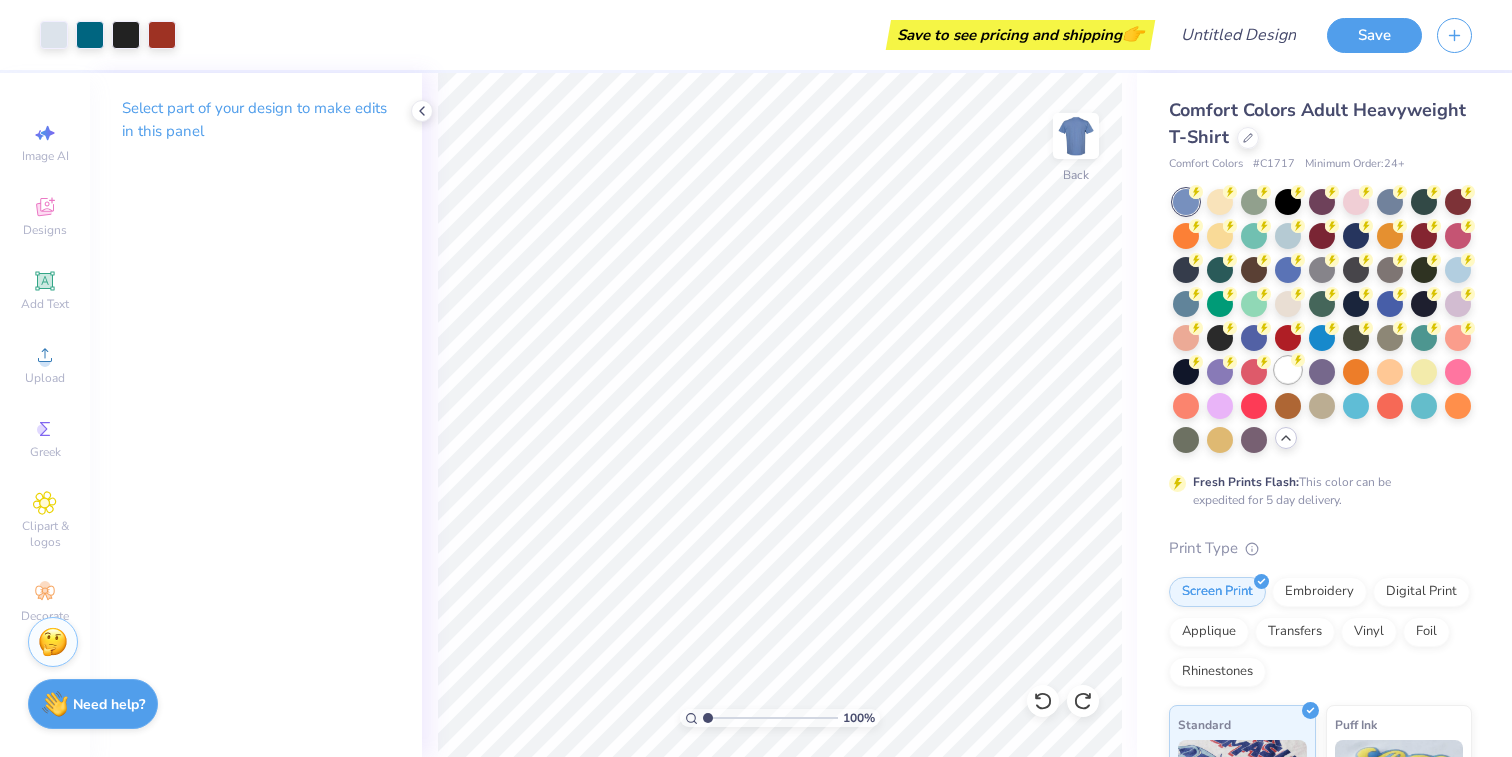 click at bounding box center [1288, 370] 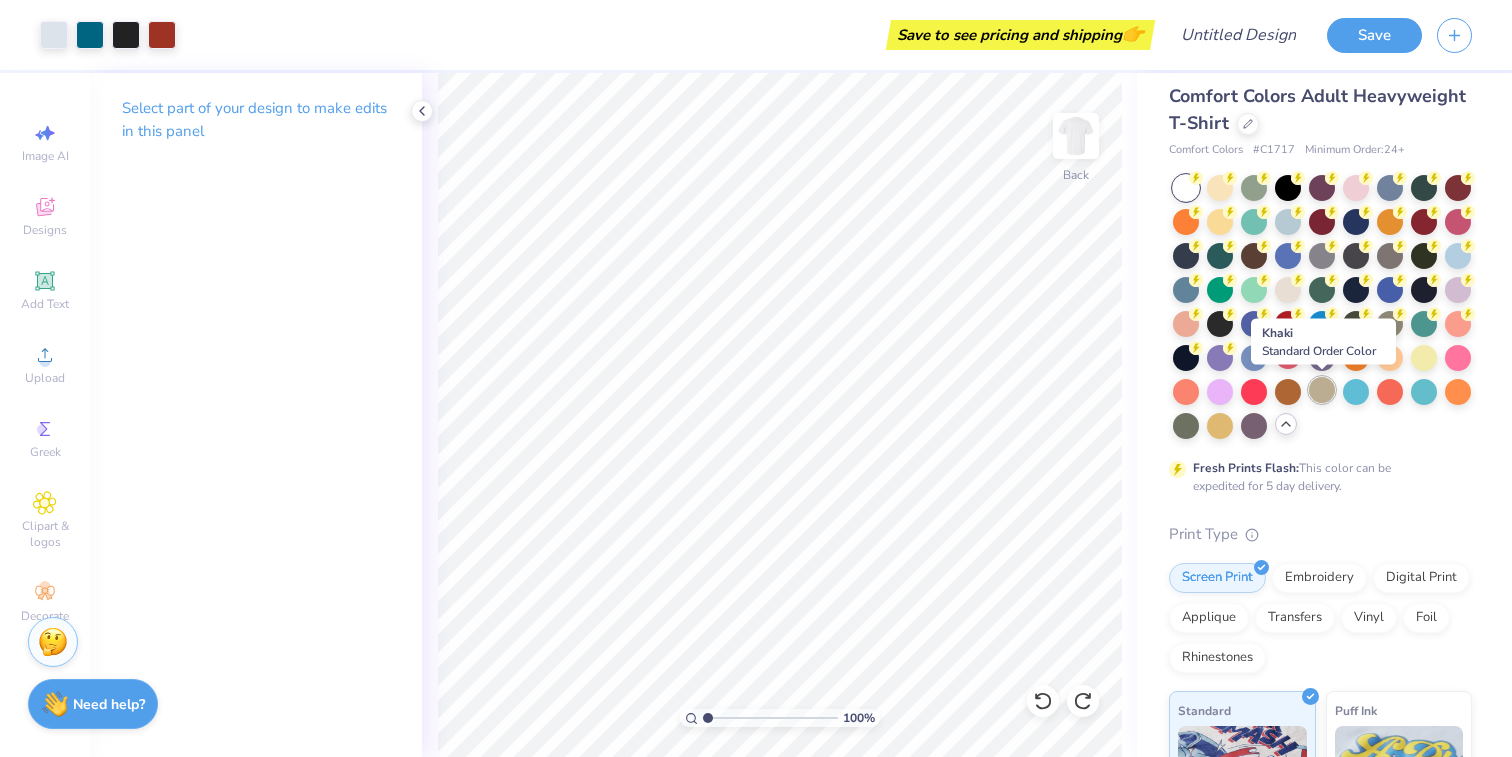 scroll, scrollTop: 0, scrollLeft: 0, axis: both 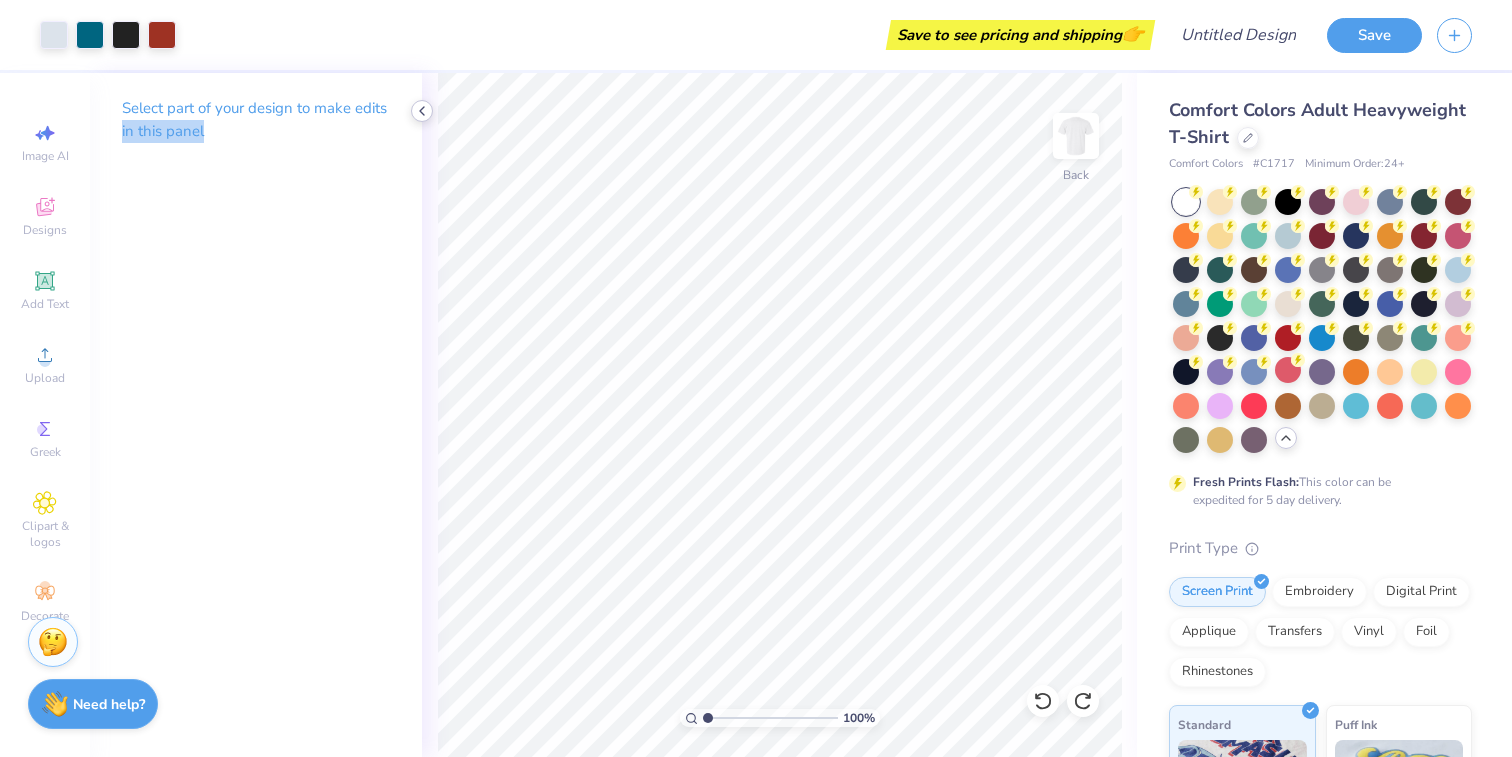 click on "Art colors Save to see pricing and shipping  👉 Design Title Save Image AI Designs Add Text Upload Greek Clipart & logos Decorate Select part of your design to make edits in this panel 100  % Back Comfort Colors Adult Heavyweight T-Shirt Comfort Colors # C1717 Minimum Order:  24 +   Fresh Prints Flash:  This color can be expedited for 5 day delivery. Print Type Screen Print Embroidery Digital Print Applique Transfers Vinyl Foil Rhinestones Standard Puff Ink Neon Ink Metallic & Glitter Ink Glow in the Dark Ink Water based Ink Stuck?  Our Art team will finish your design for free. Need help?  Chat with us." at bounding box center (756, 378) 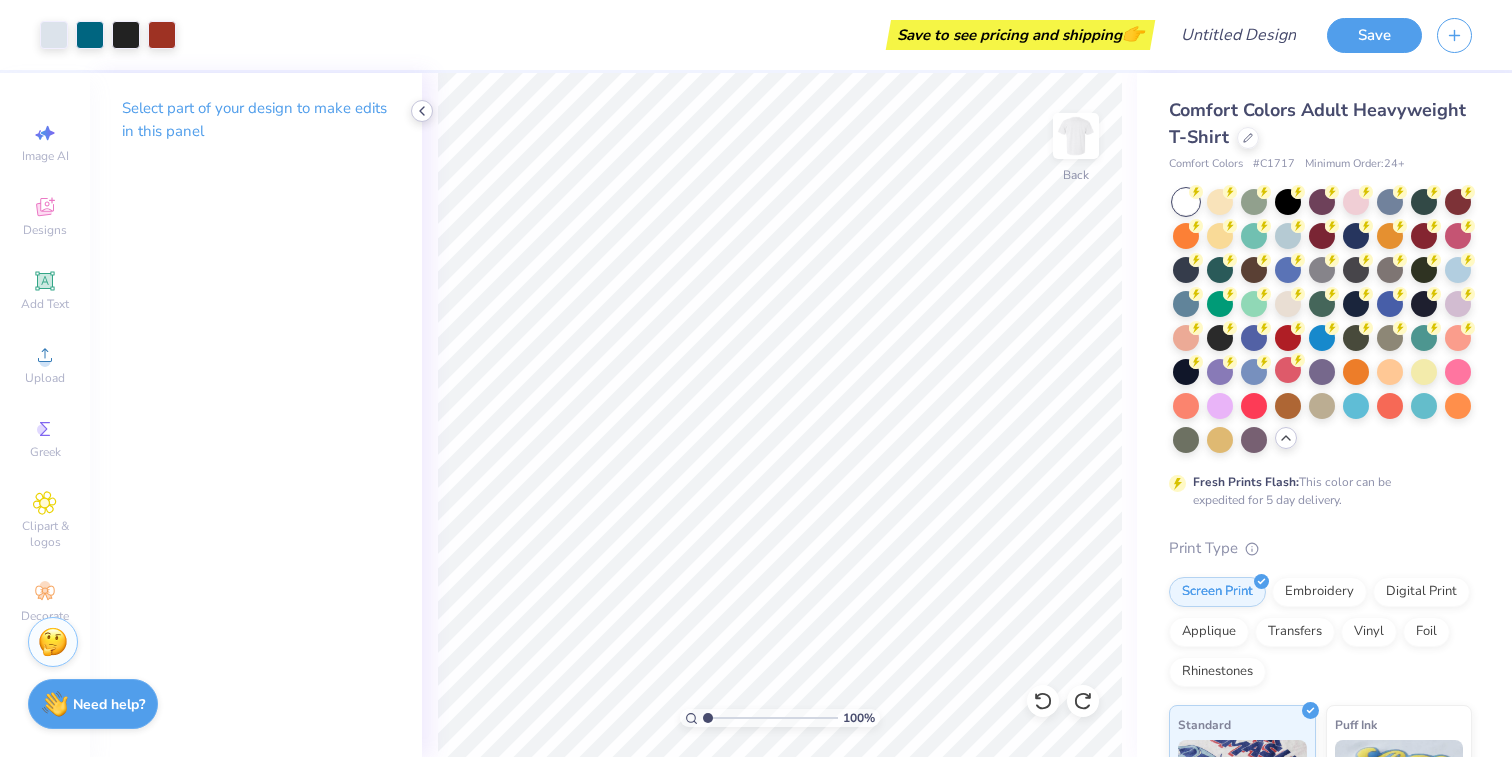 click 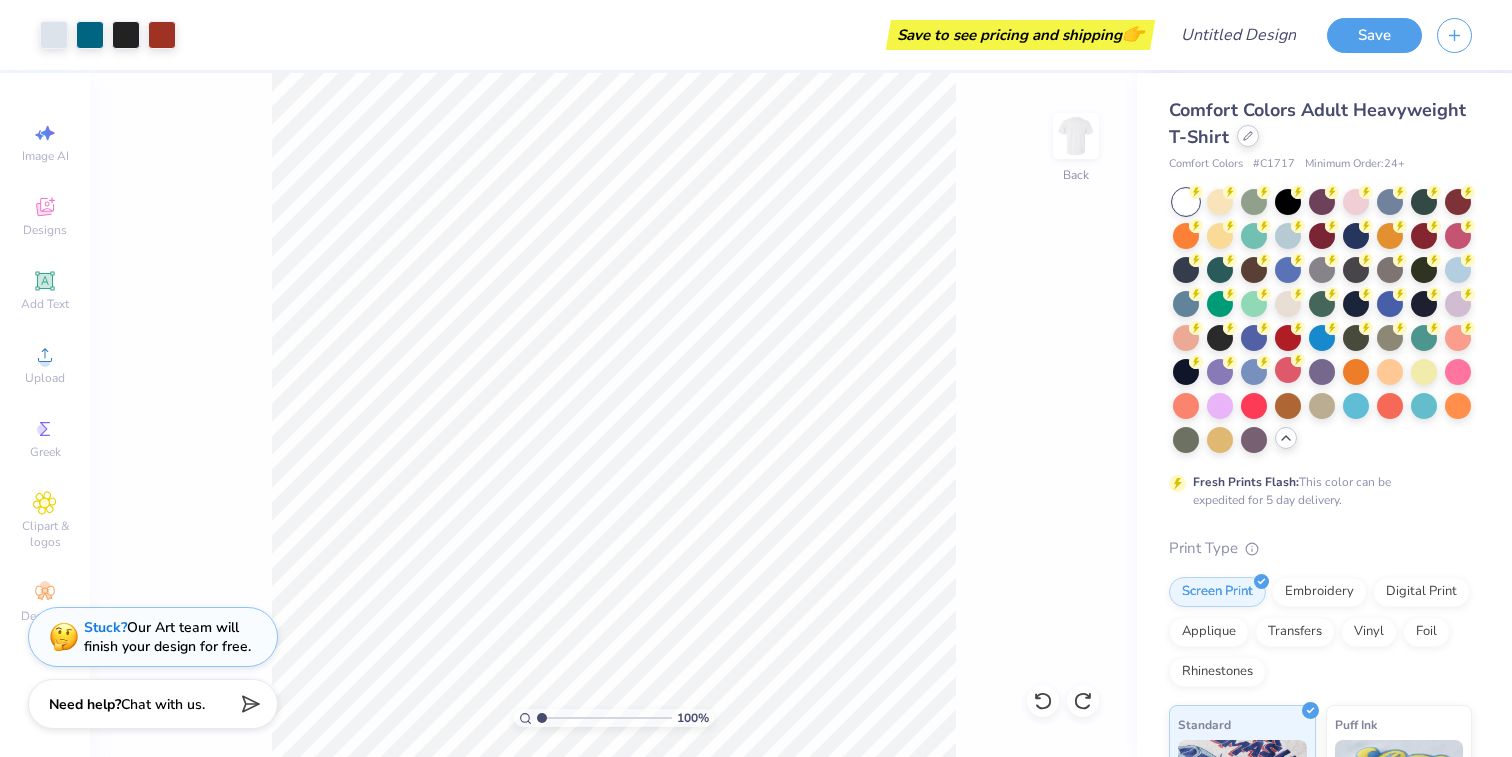 click at bounding box center [1248, 136] 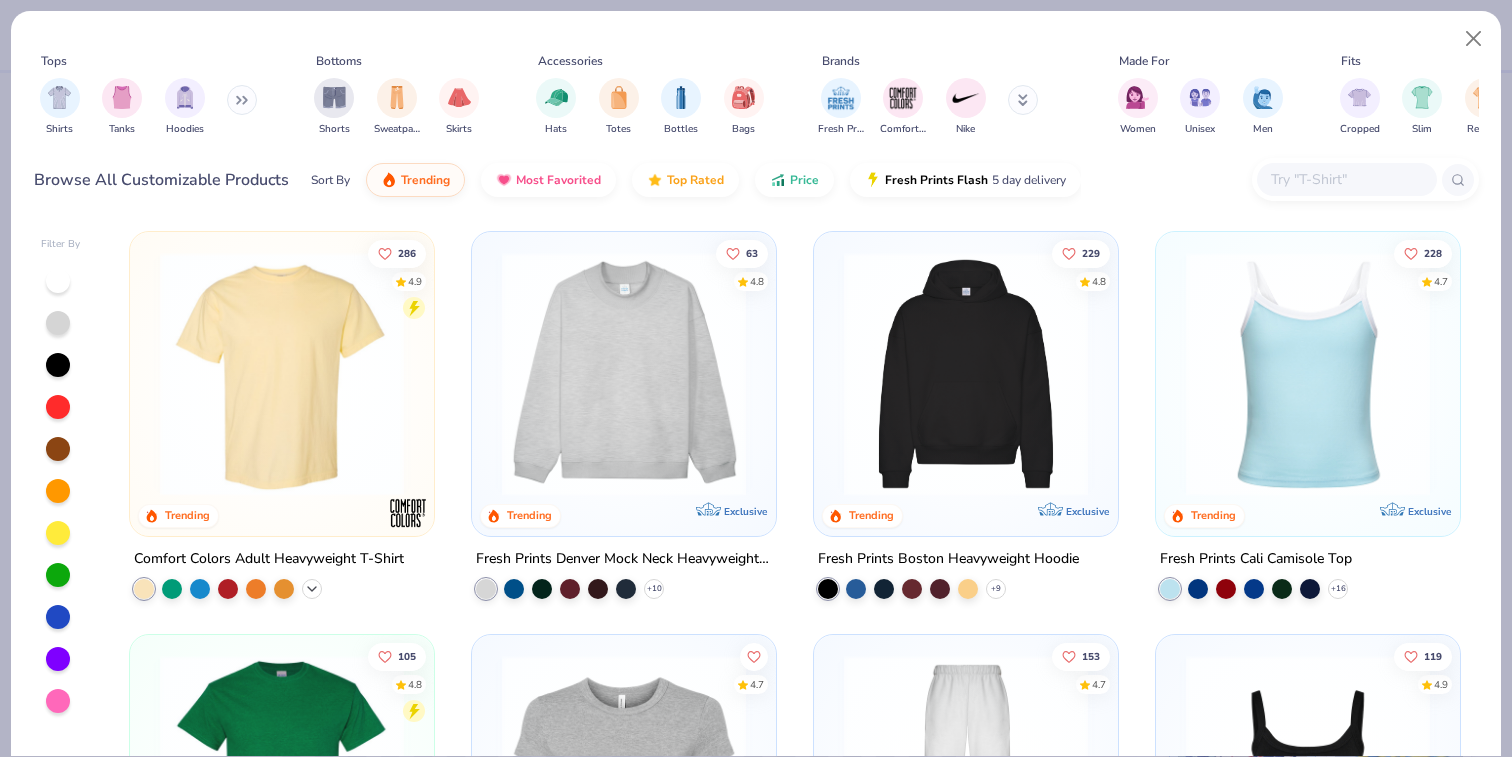 click on "[NUMBER] [NUMBER] [PRODUCT] [PRODUCT] [PRODUCT] [PRODUCT] [PRODUCT] + [NUMBER]" at bounding box center [282, 415] 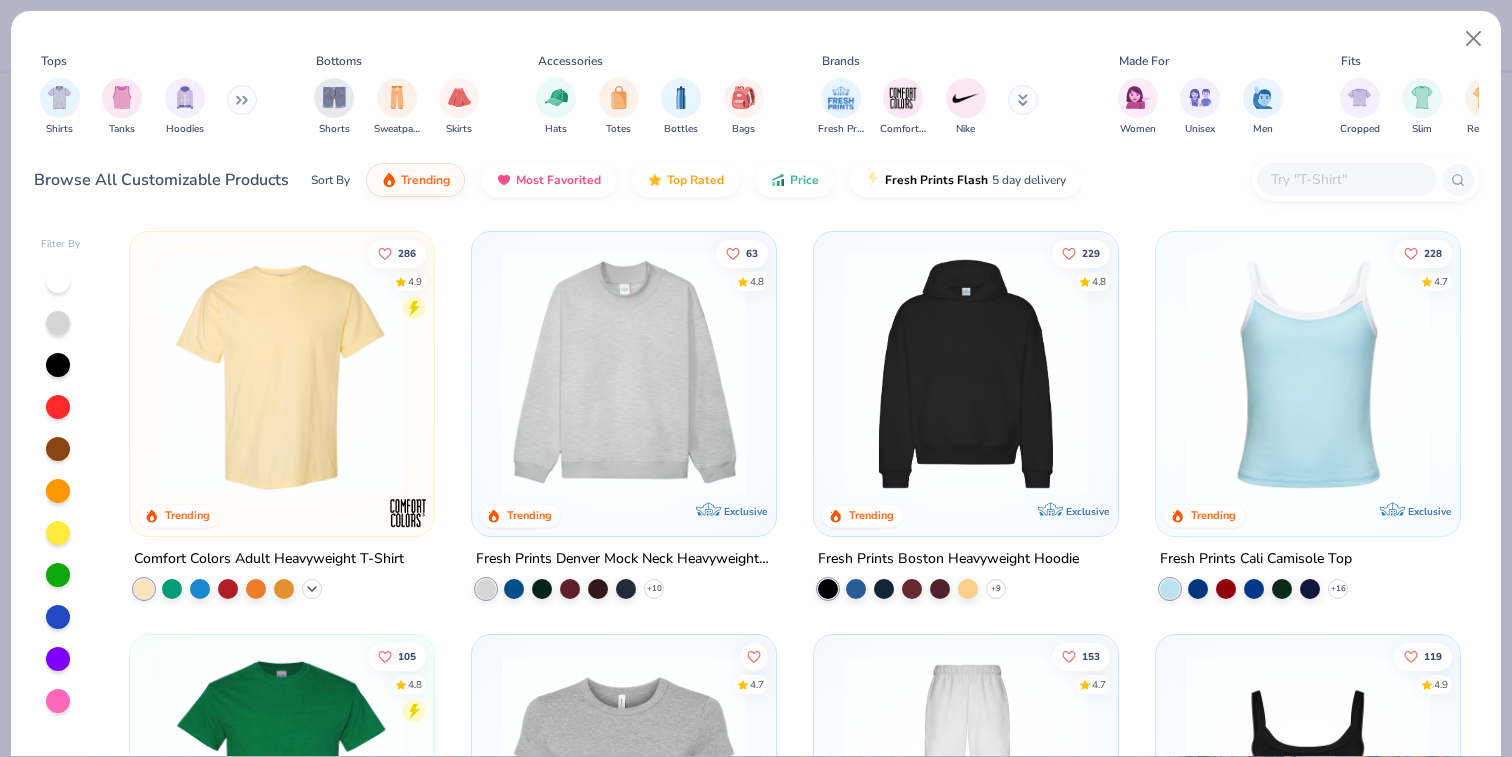 click 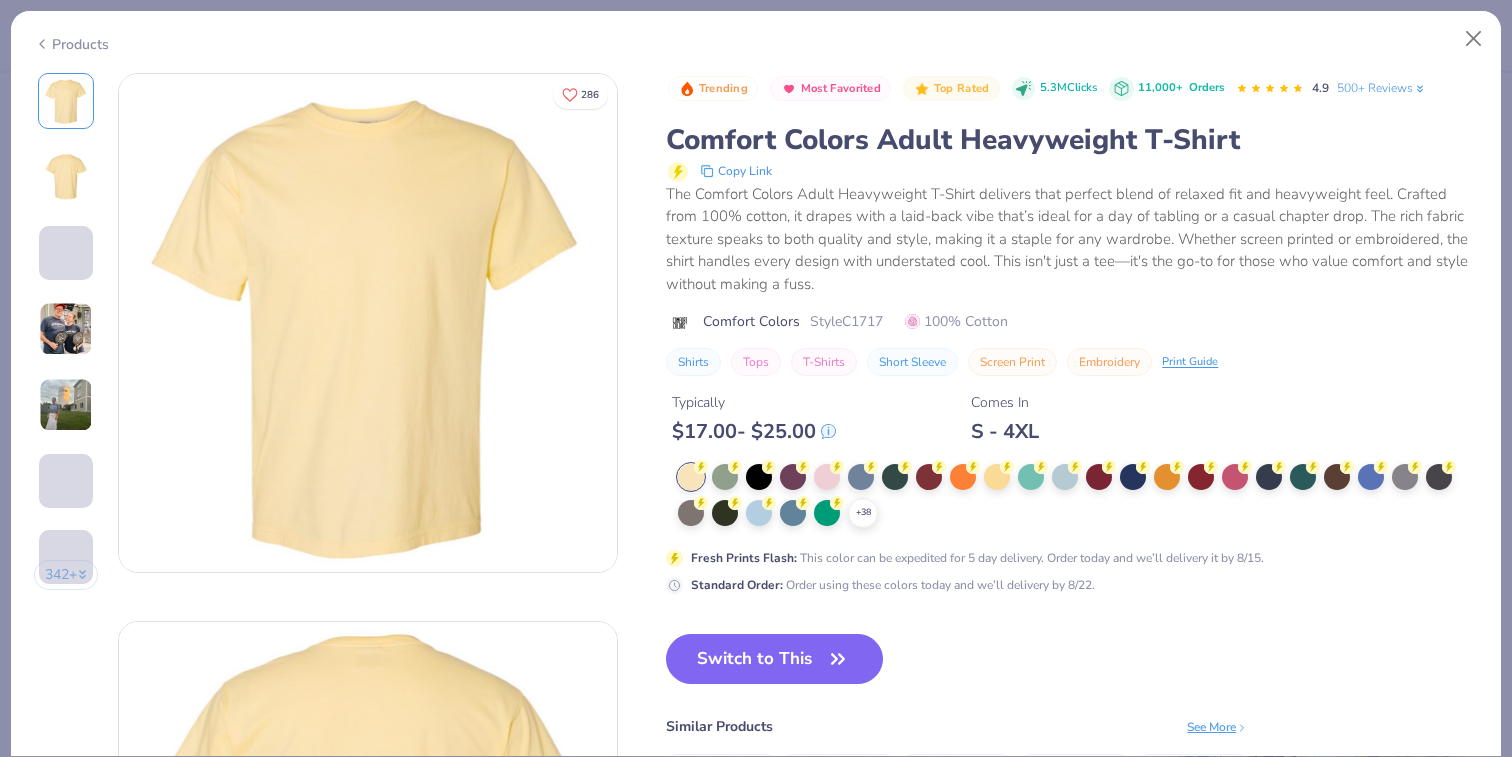 scroll, scrollTop: 36, scrollLeft: 0, axis: vertical 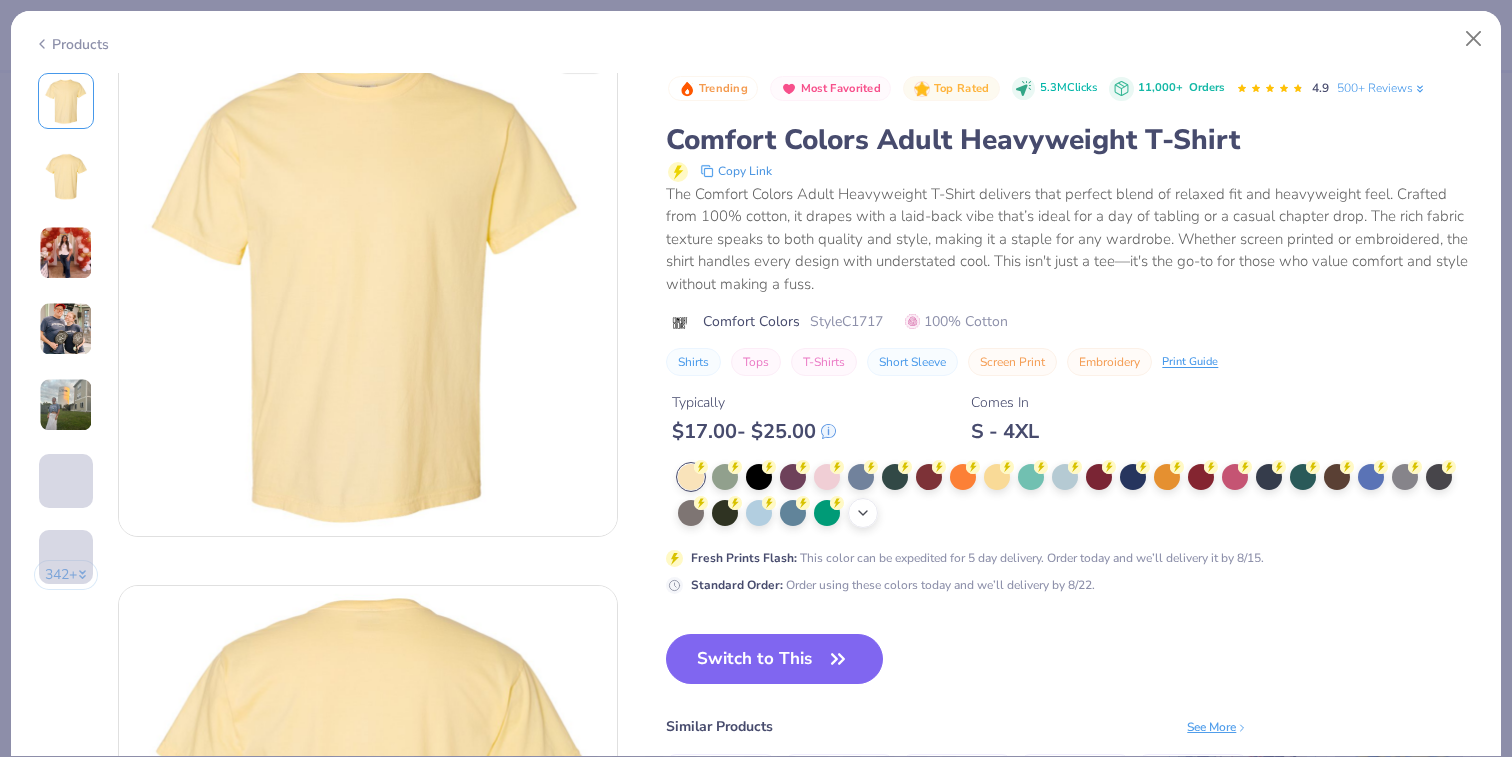 click 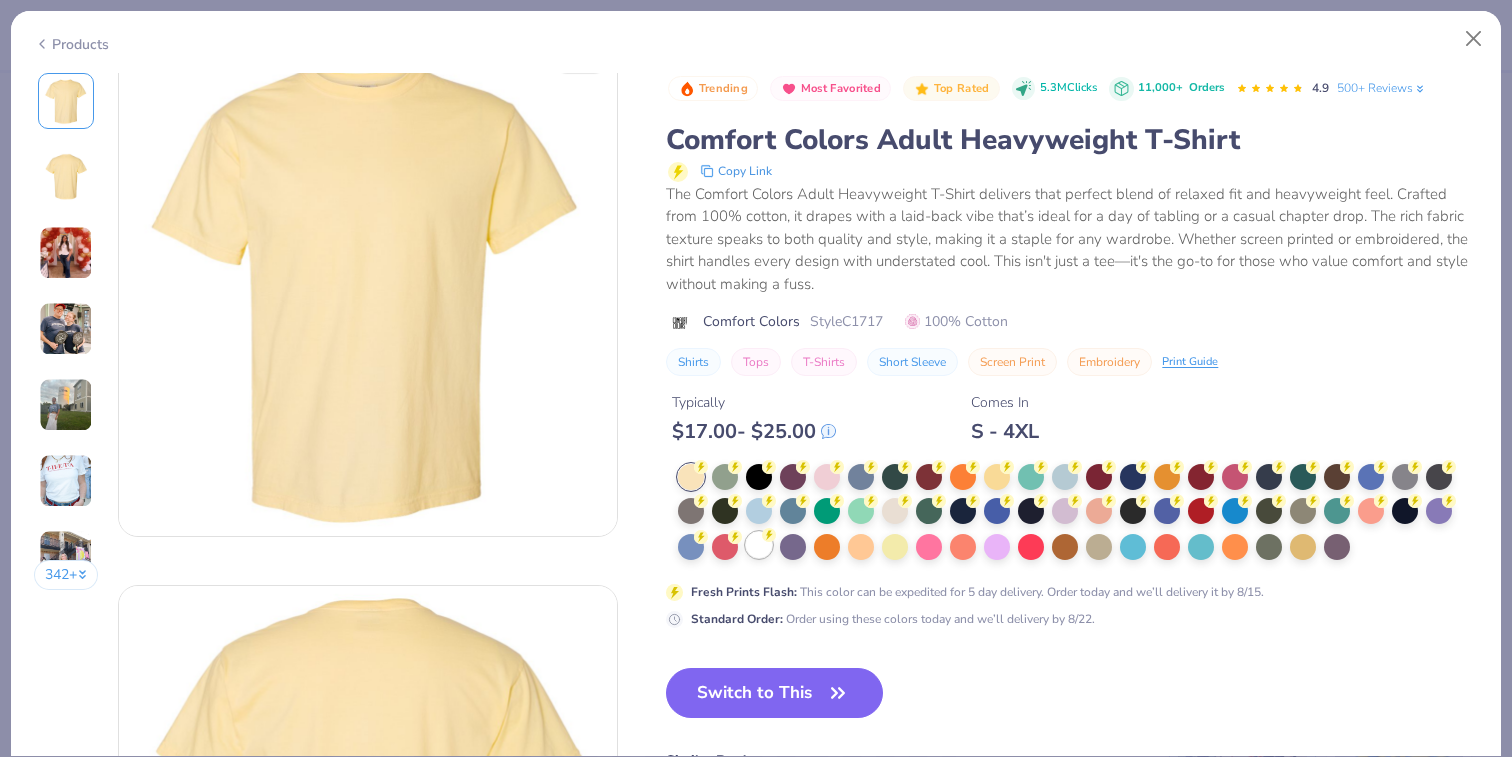 click at bounding box center [759, 545] 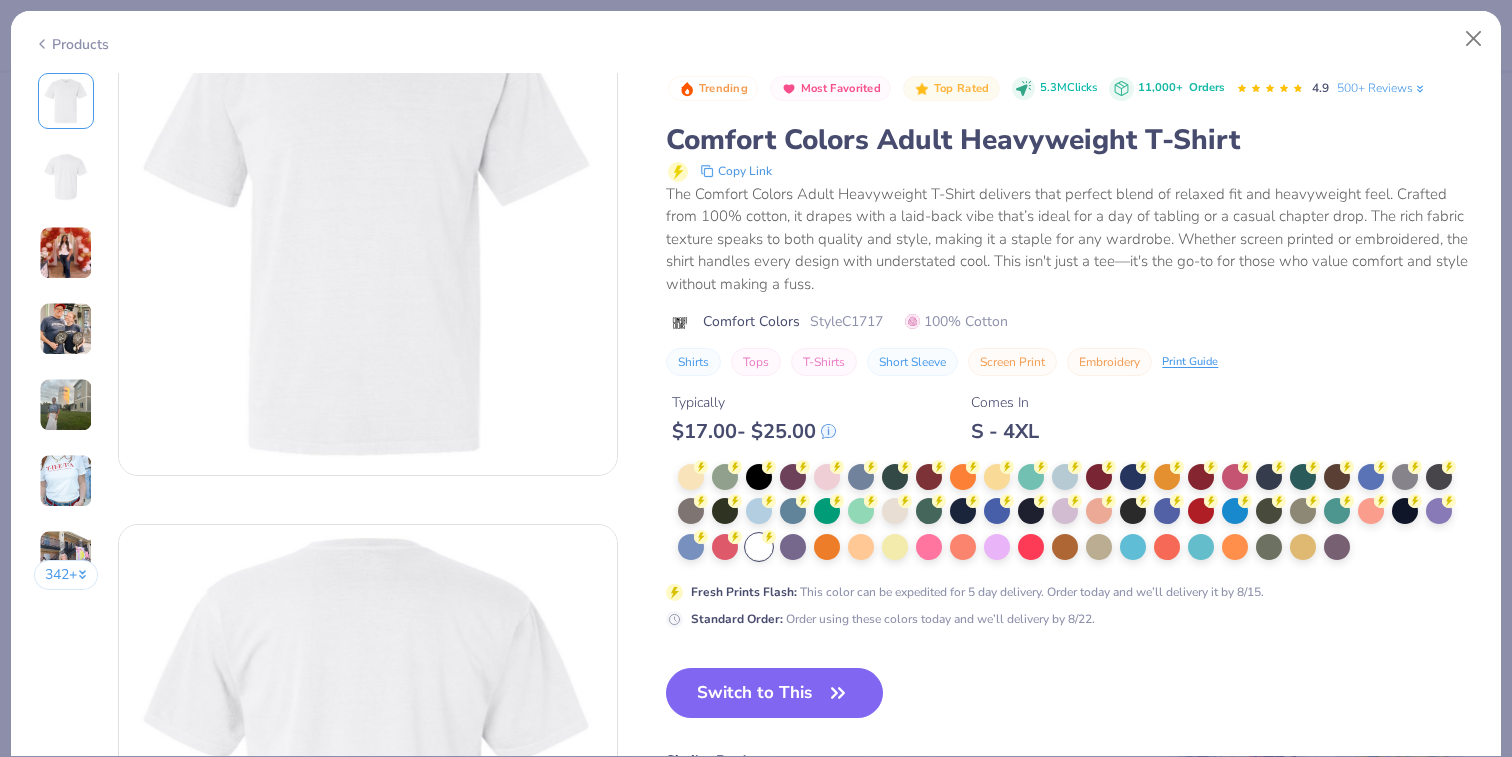 scroll, scrollTop: 0, scrollLeft: 0, axis: both 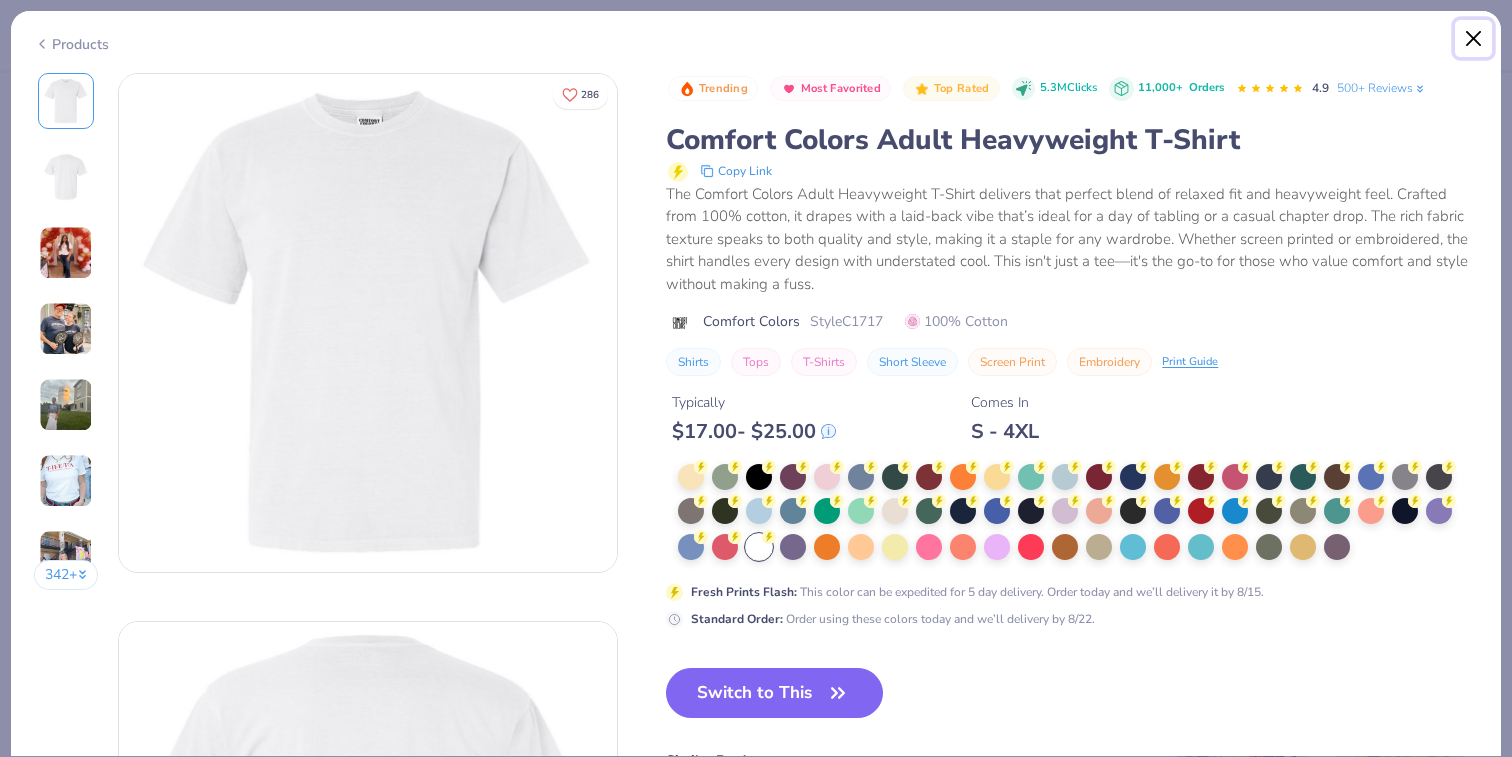 click at bounding box center [1474, 39] 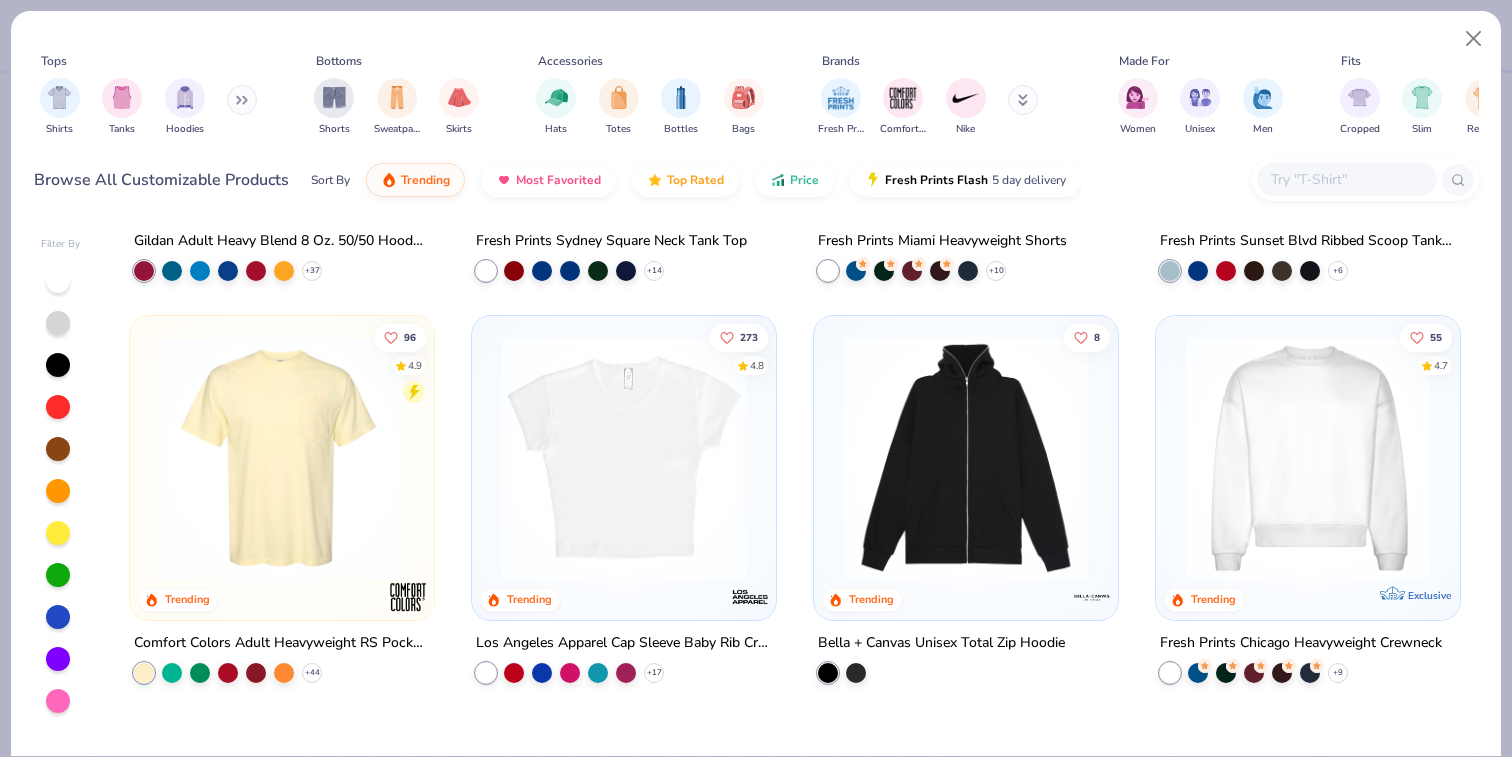 scroll, scrollTop: 0, scrollLeft: 0, axis: both 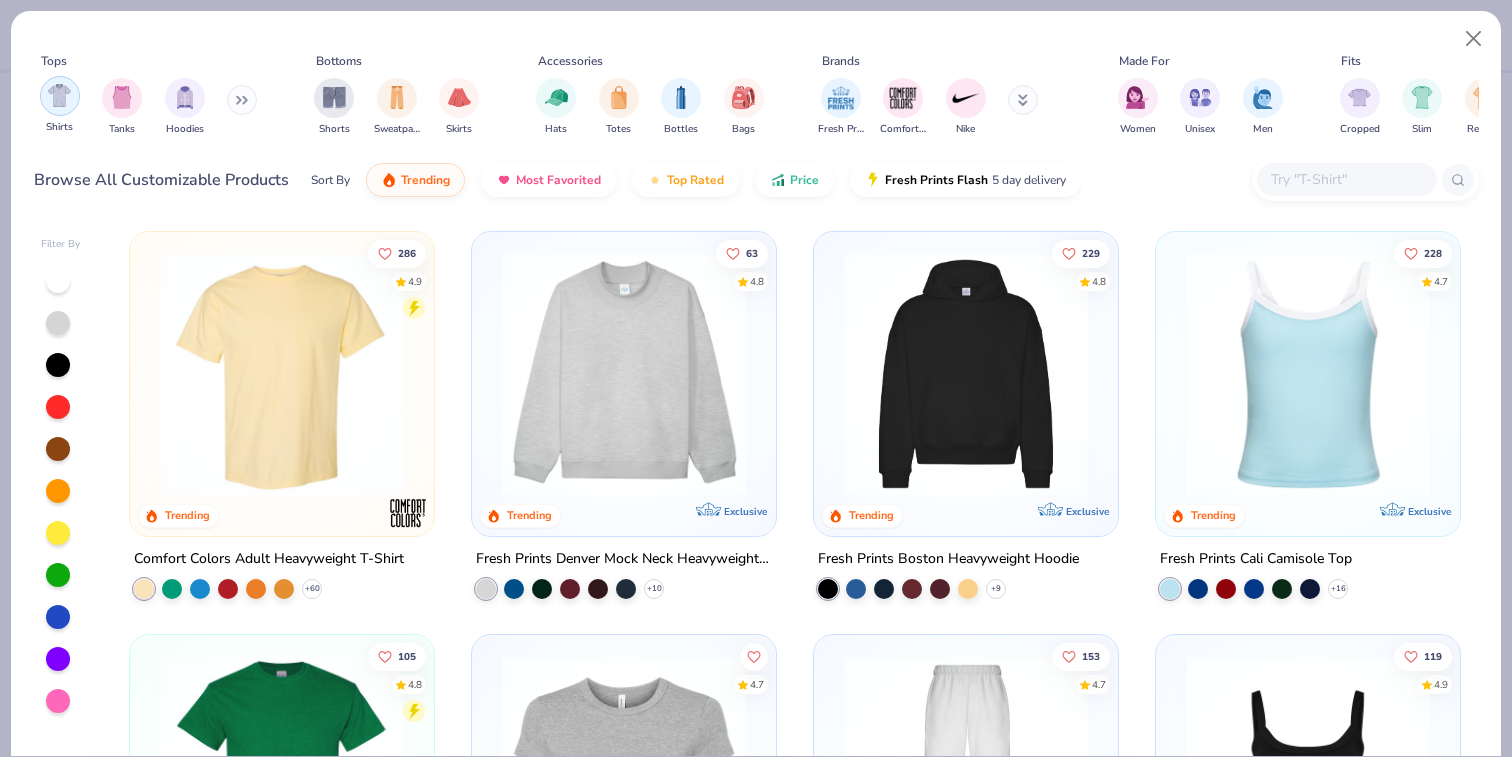 click at bounding box center [59, 95] 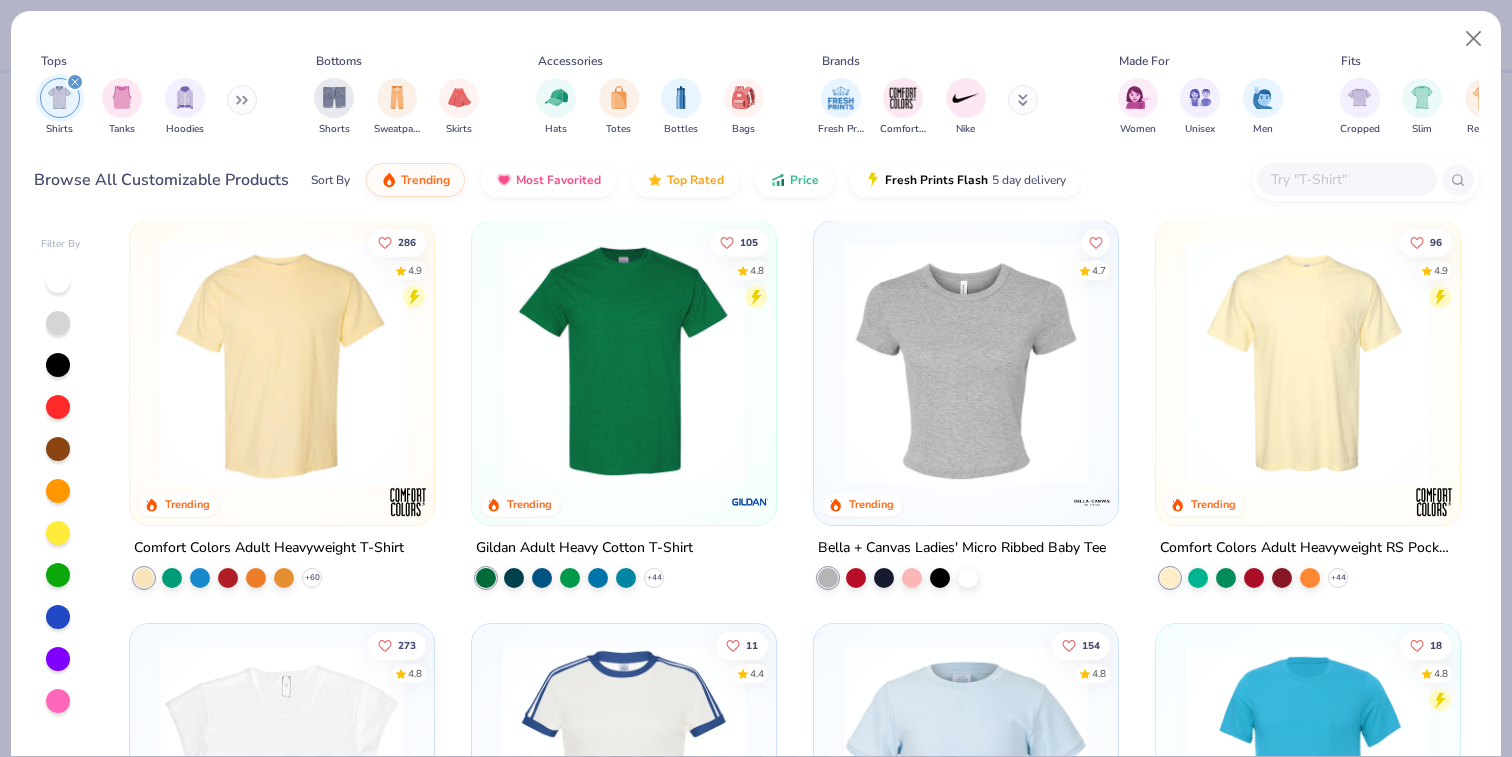 scroll, scrollTop: 0, scrollLeft: 0, axis: both 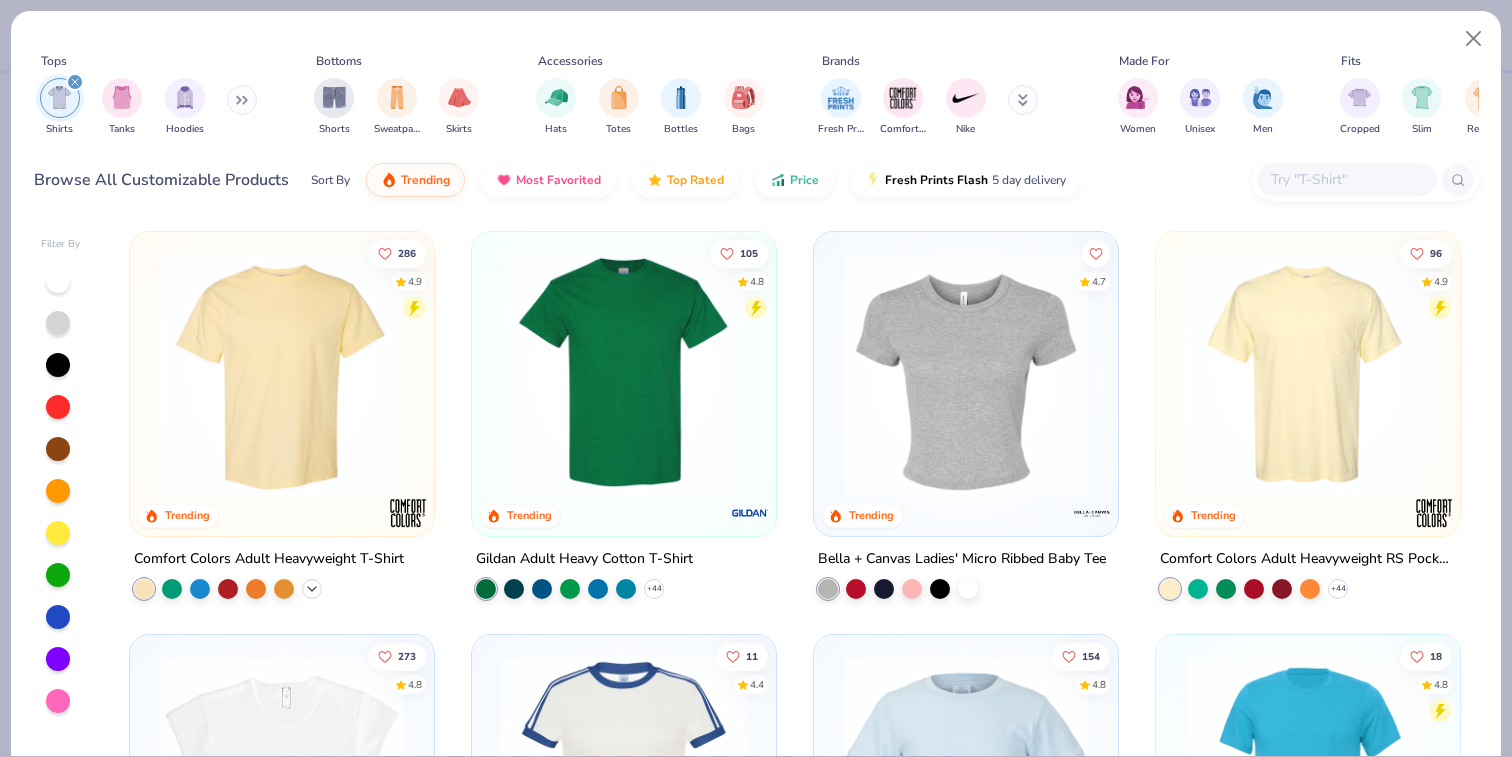 click 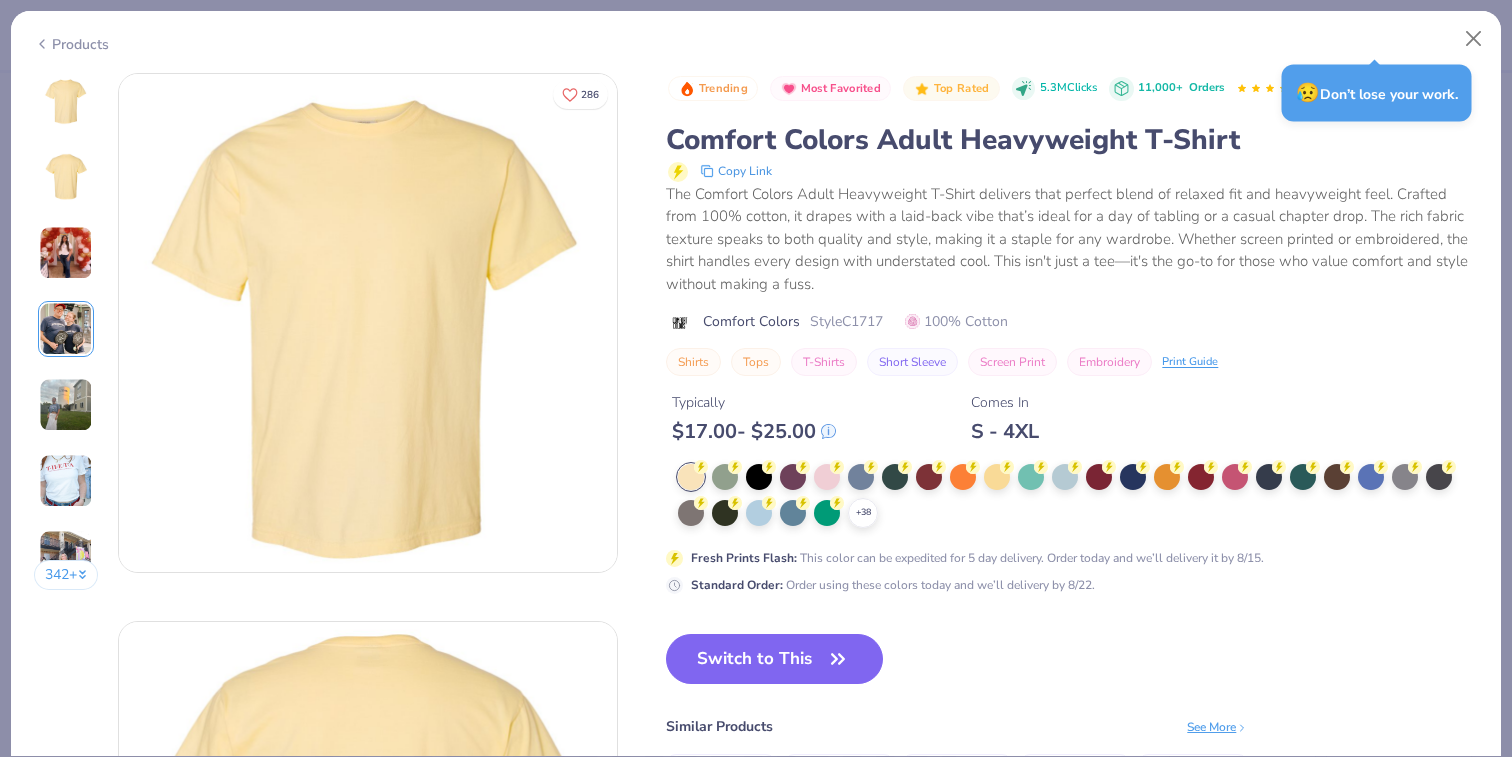 scroll, scrollTop: 0, scrollLeft: 0, axis: both 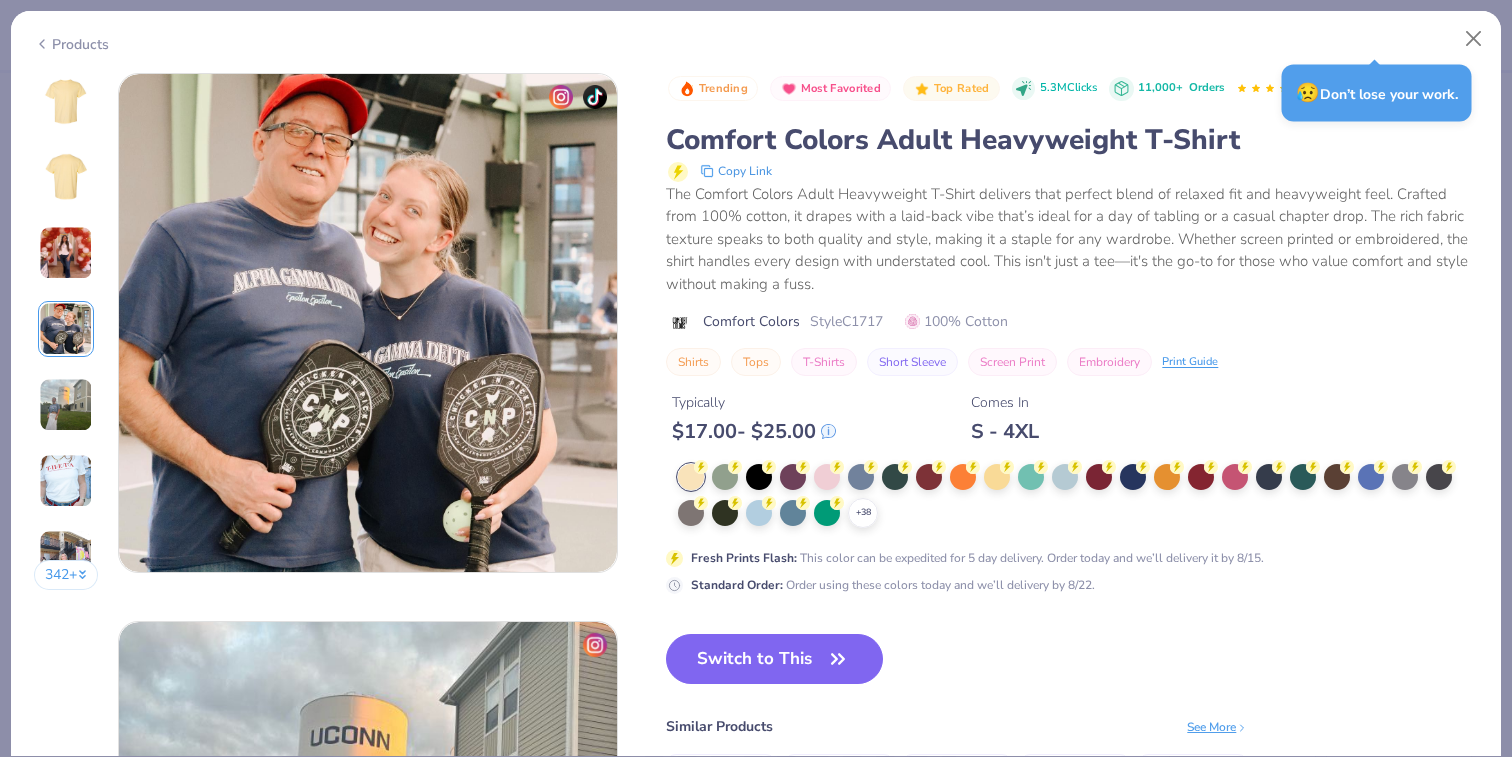 click at bounding box center (66, 329) 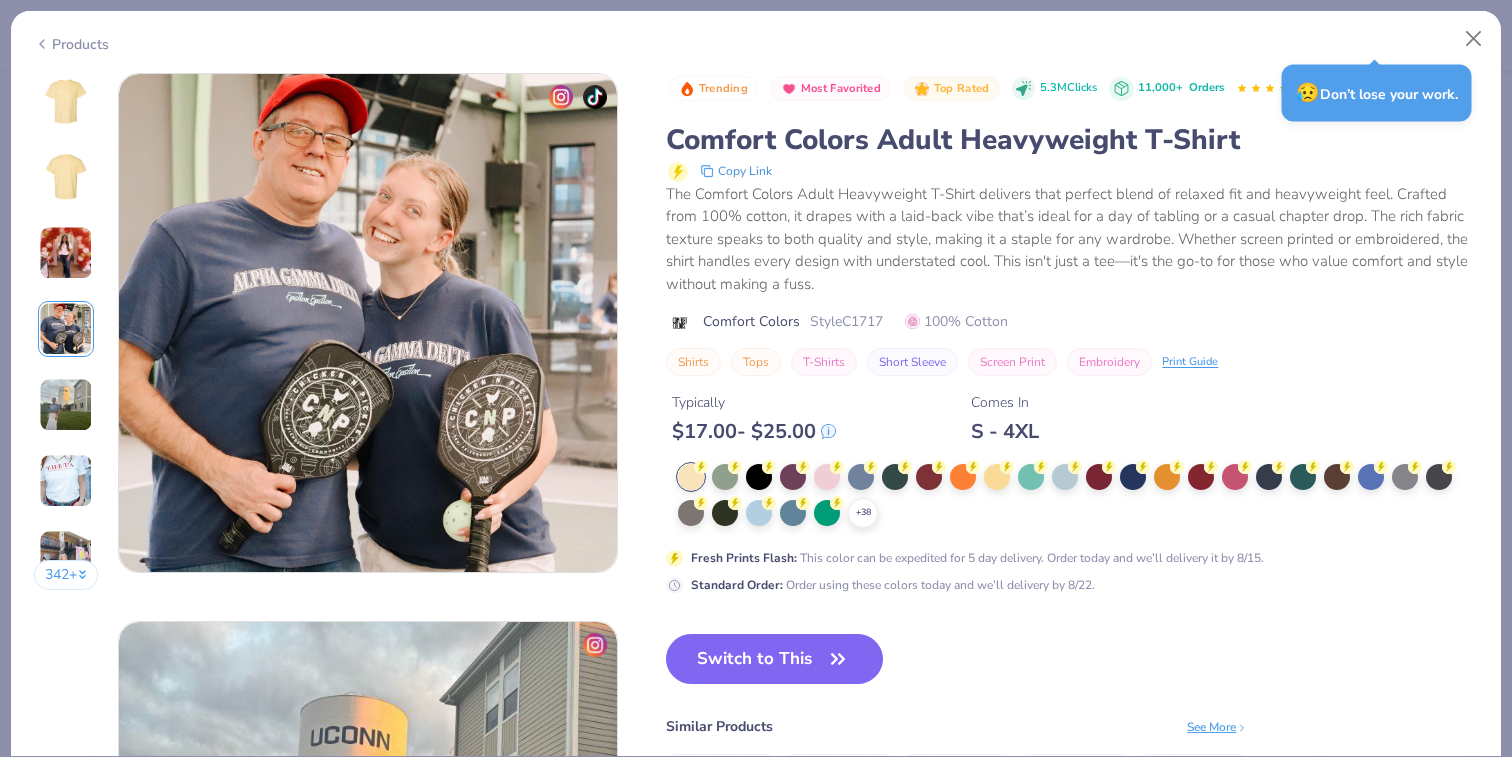 click at bounding box center (66, 329) 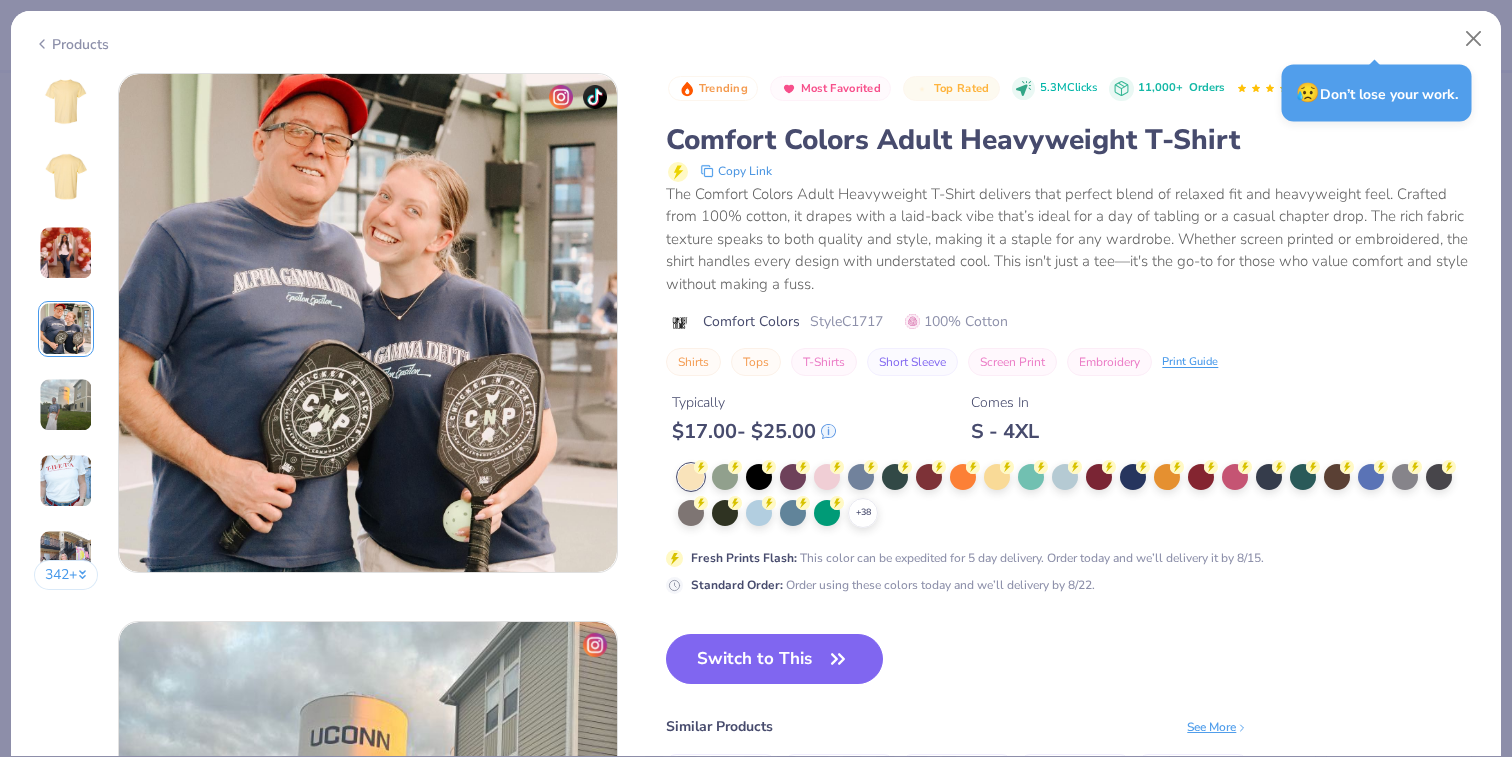 click on "342 +" at bounding box center [66, 339] 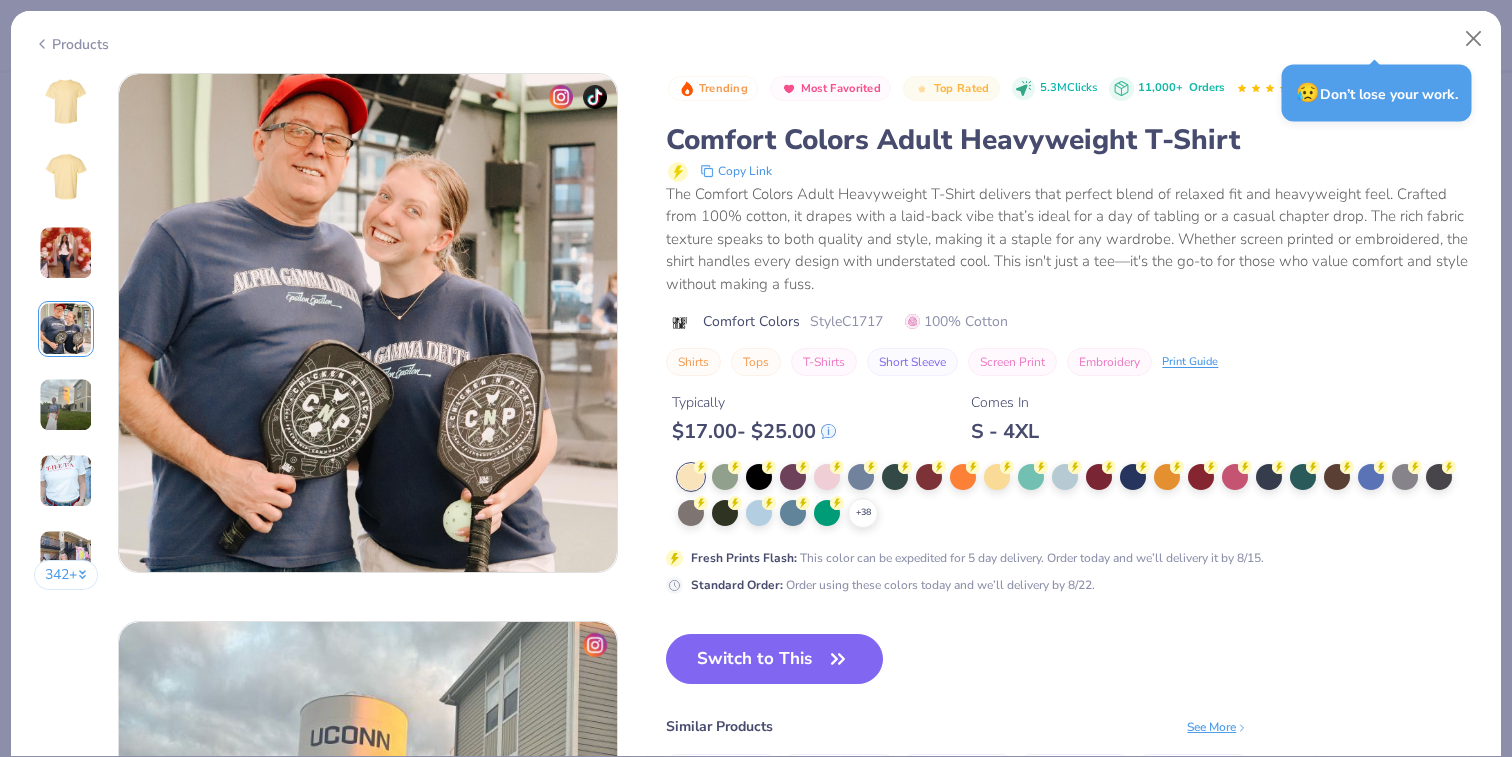 click at bounding box center (66, 405) 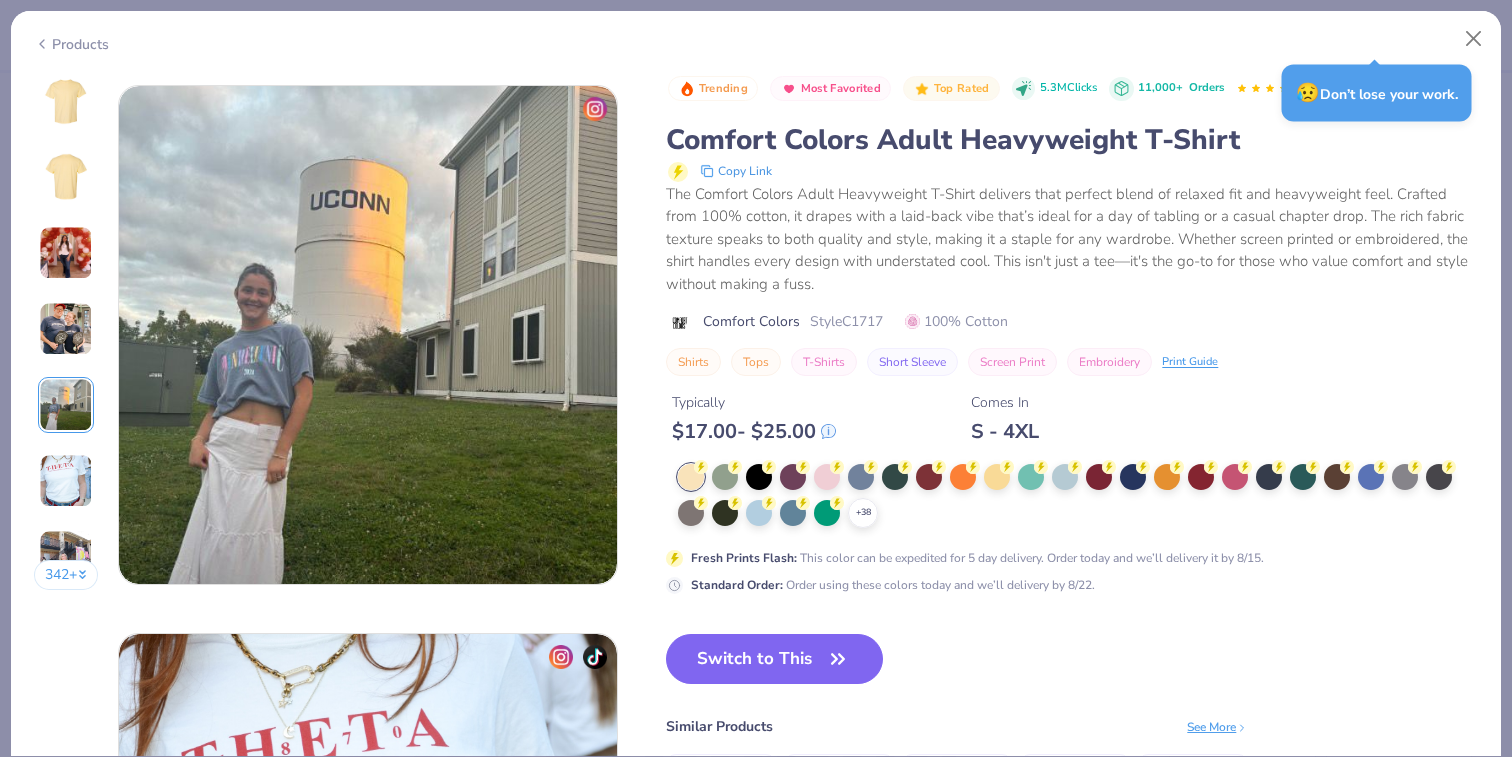 scroll, scrollTop: 2192, scrollLeft: 0, axis: vertical 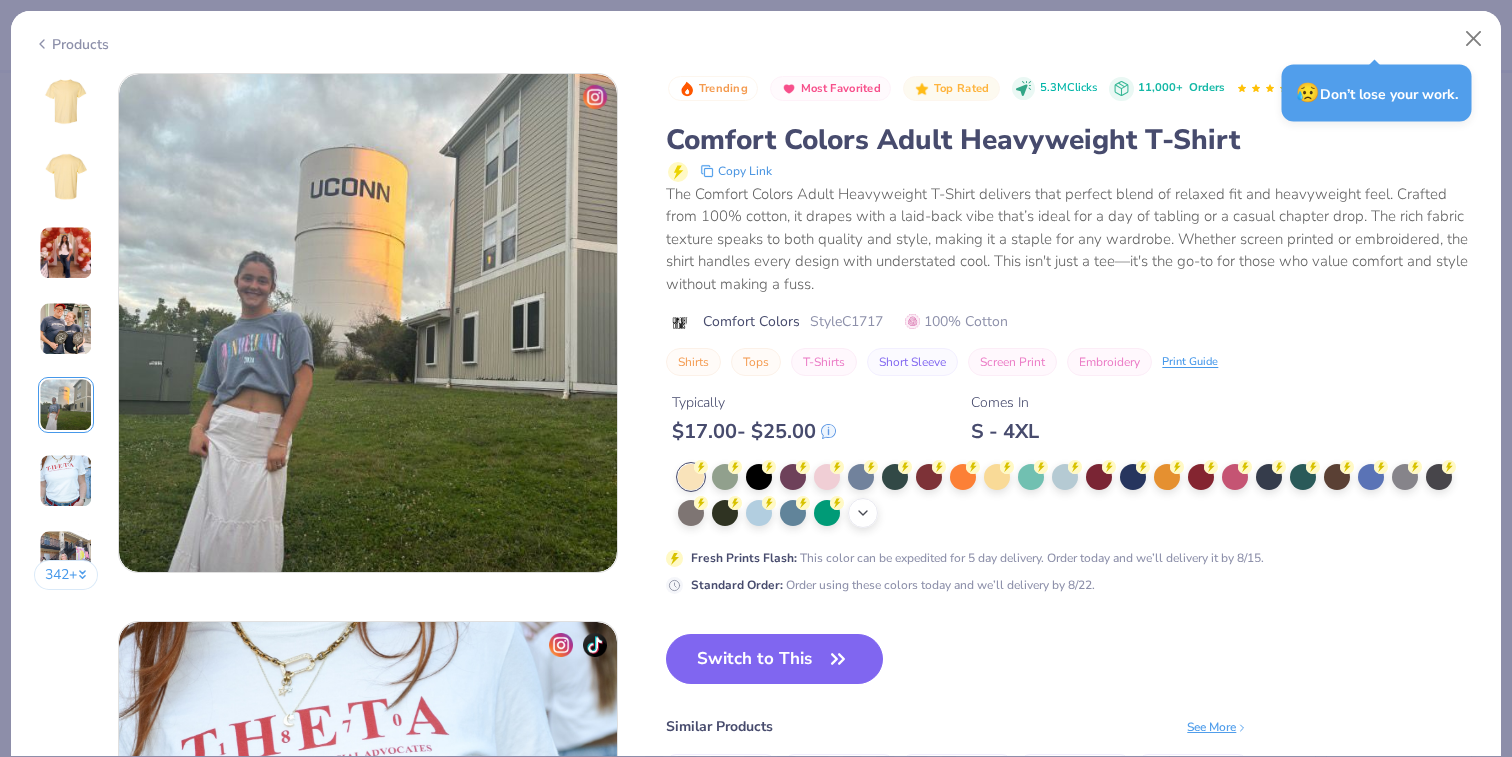 click 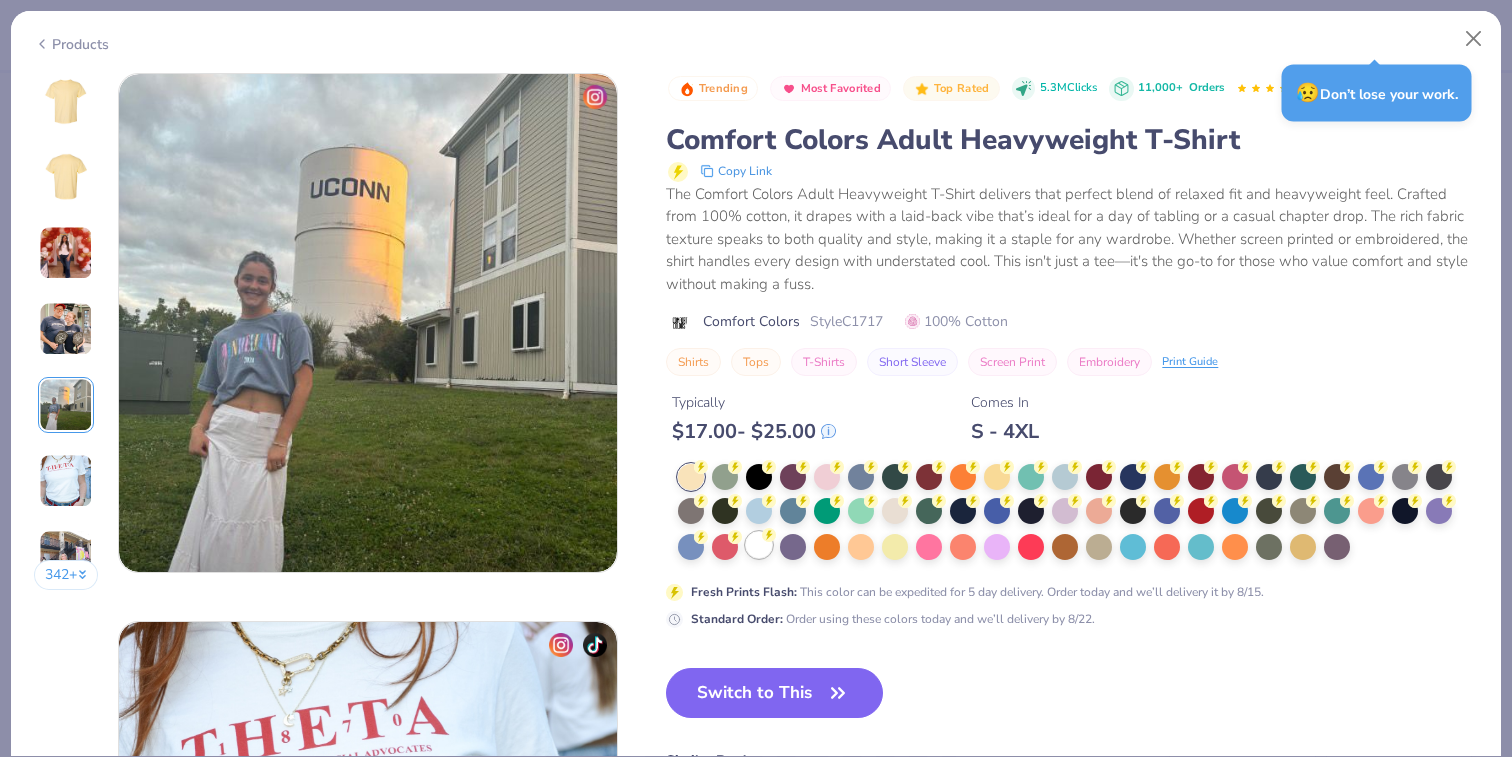 click at bounding box center (759, 545) 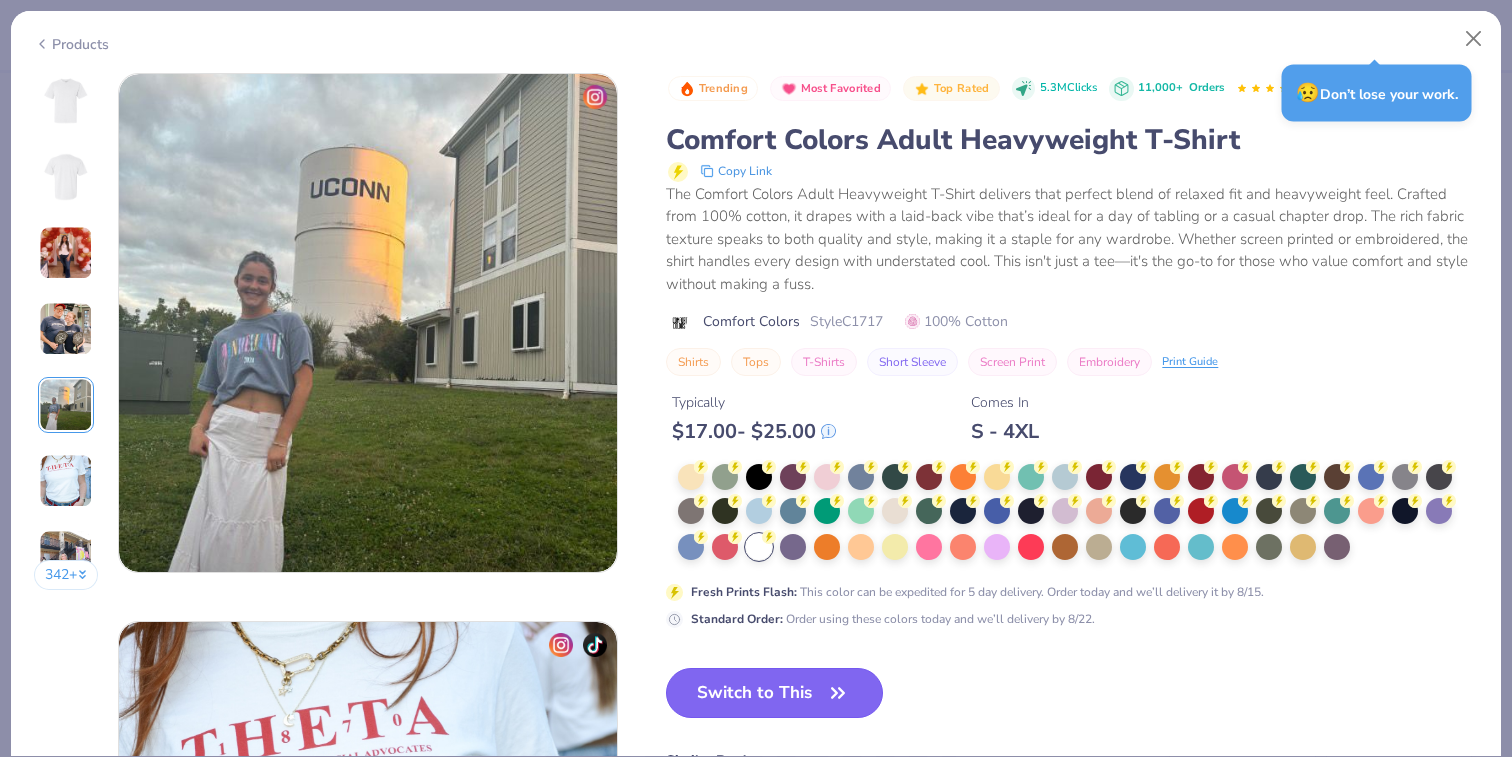 click on "Switch to This" at bounding box center [774, 693] 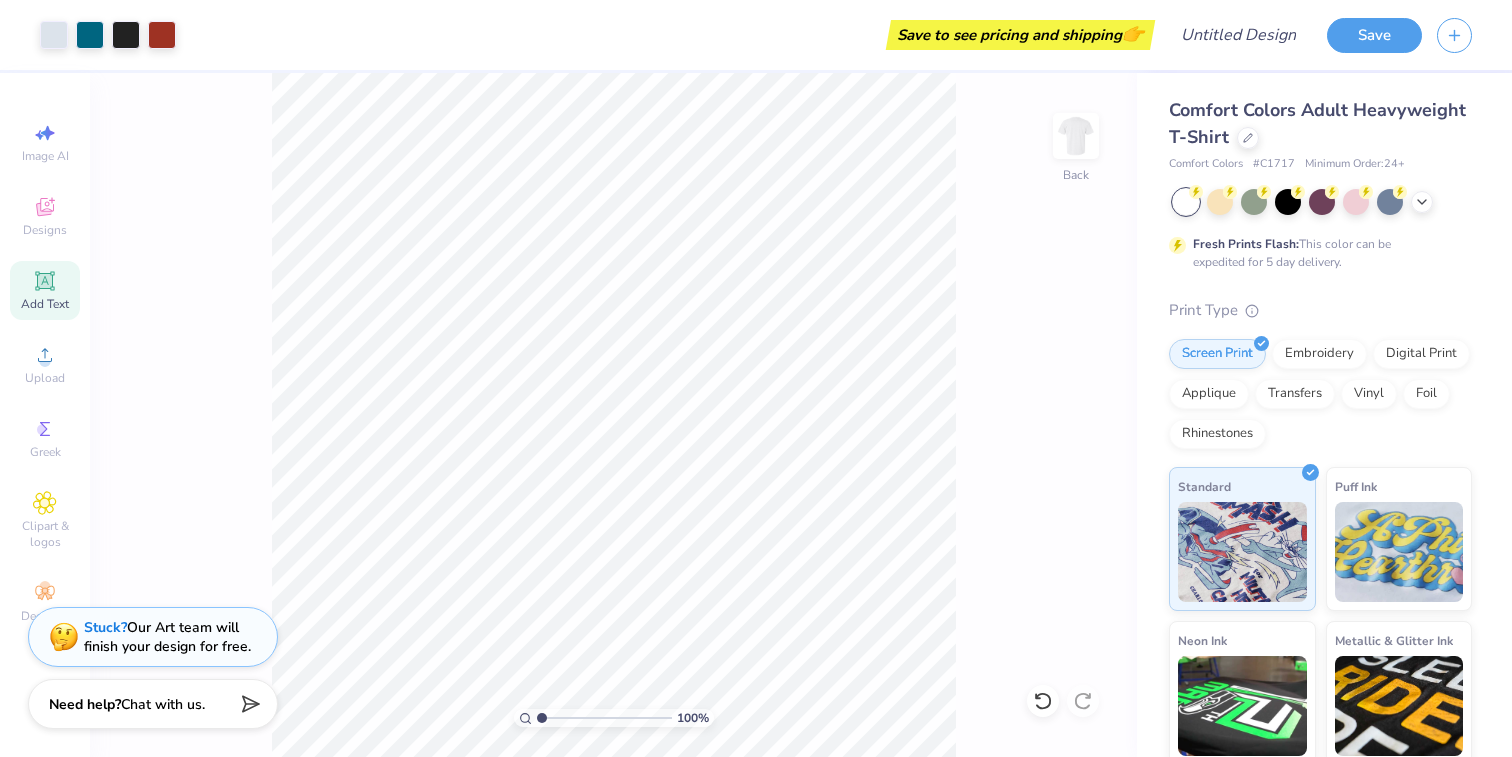 click on "Add Text" at bounding box center [45, 290] 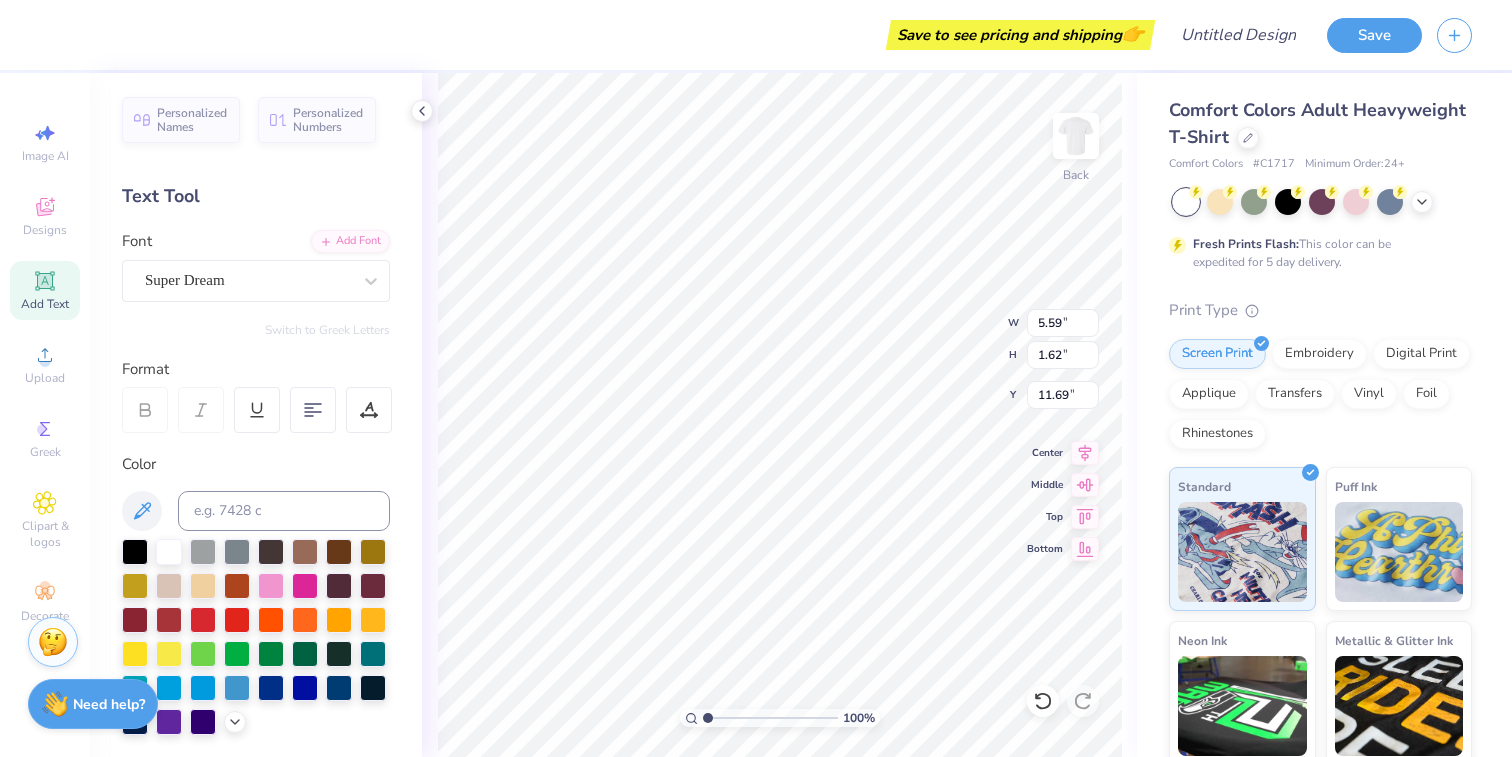 scroll, scrollTop: 0, scrollLeft: 0, axis: both 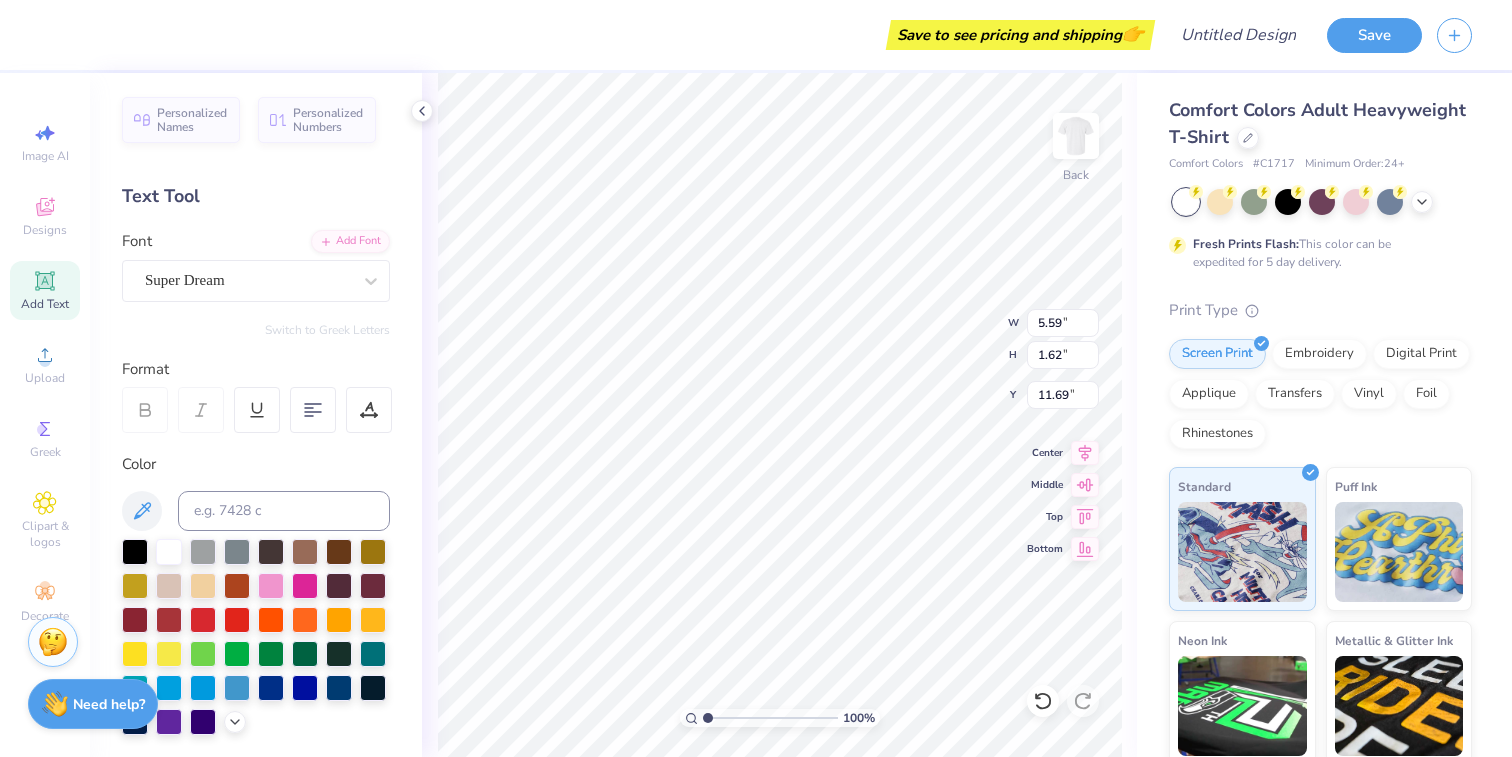 type 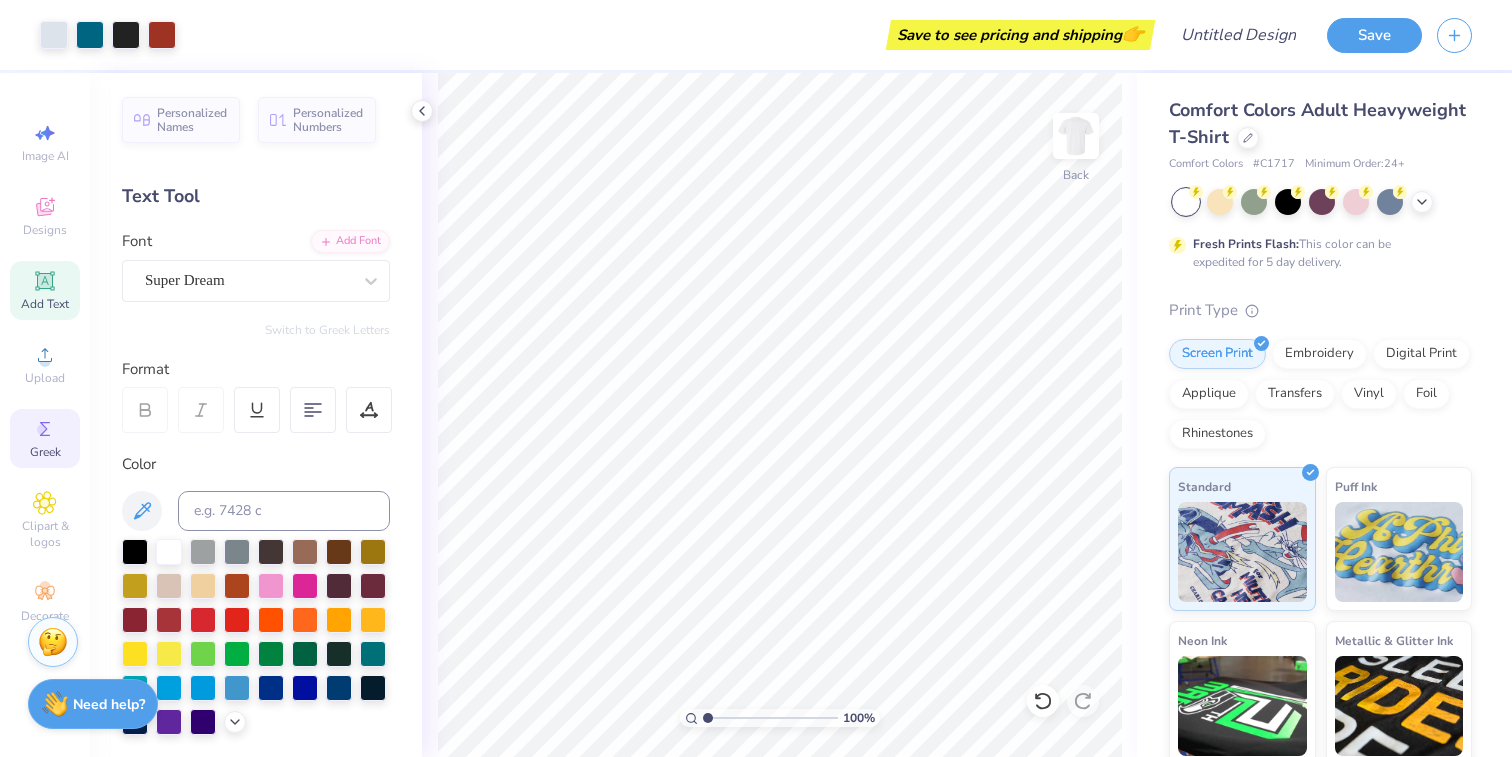 click 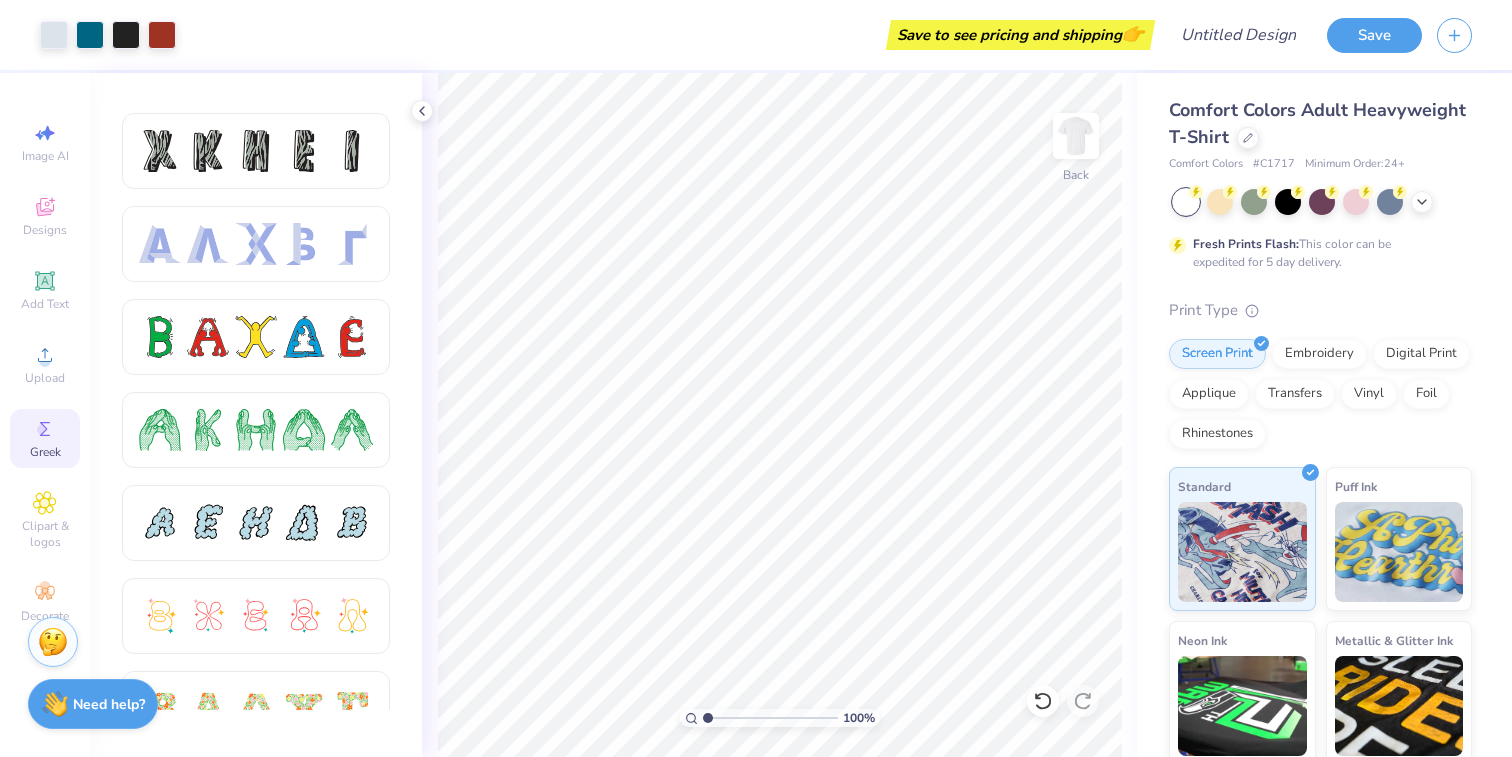 scroll, scrollTop: 81, scrollLeft: 0, axis: vertical 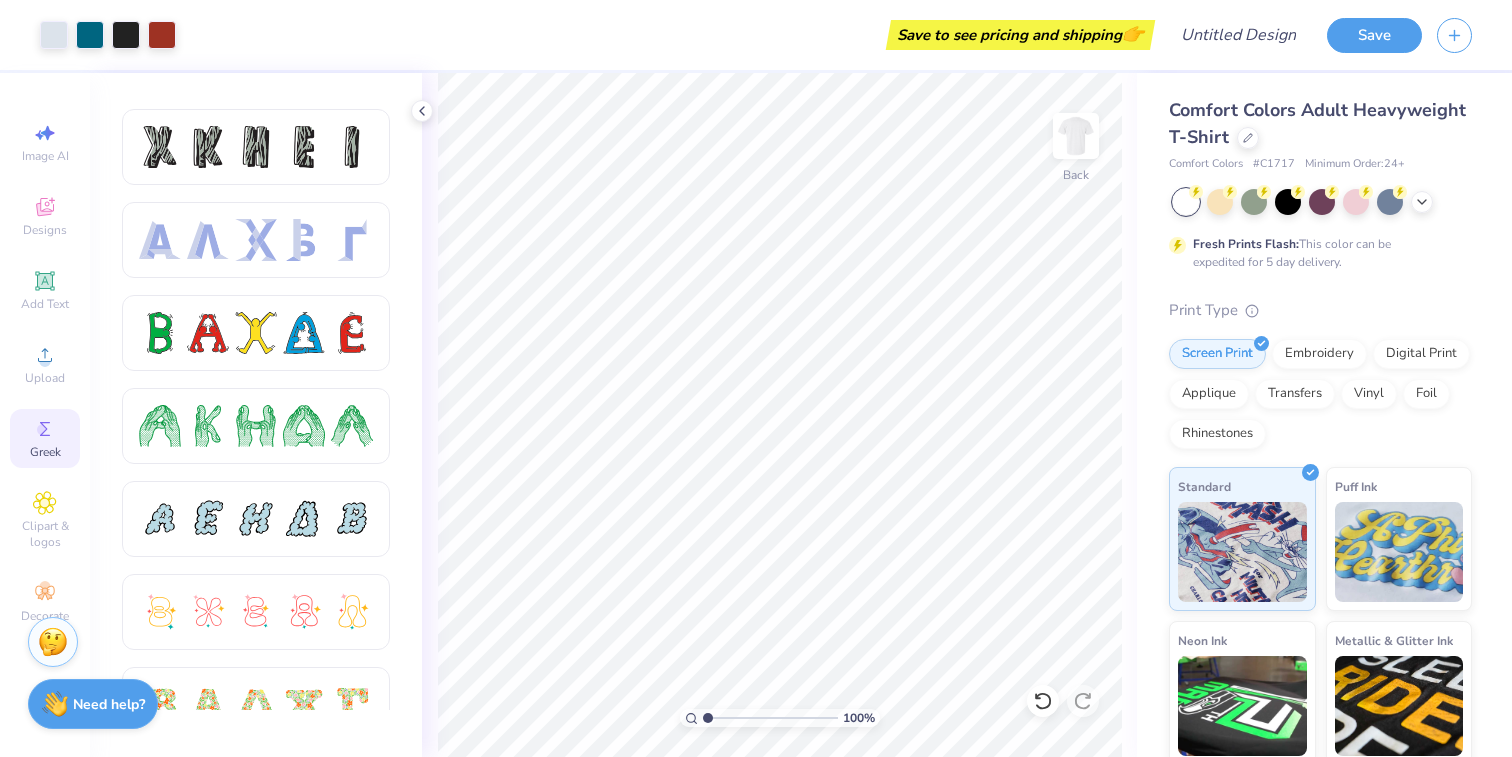 click at bounding box center [256, 240] 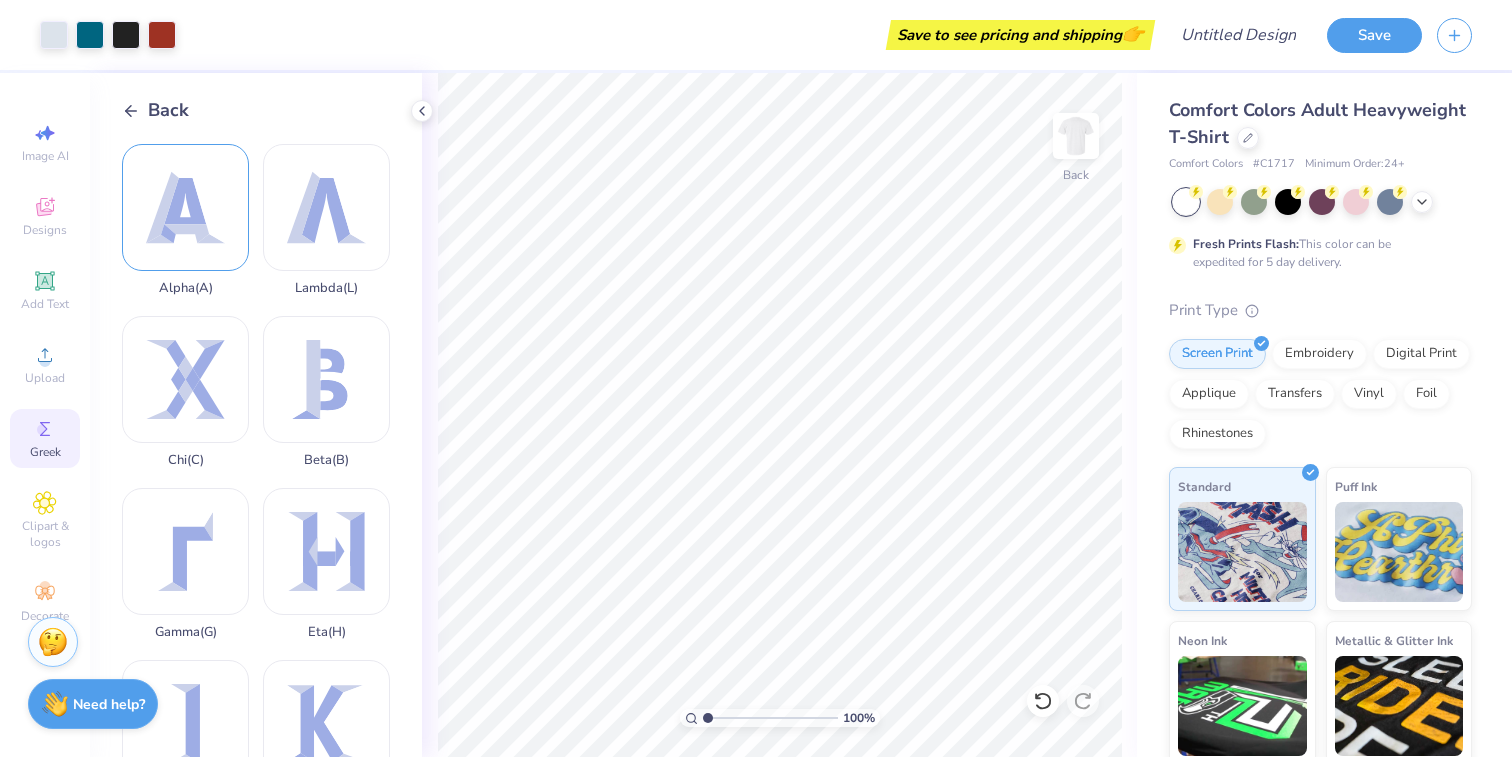 click on "Alpha  ( A )" at bounding box center (185, 220) 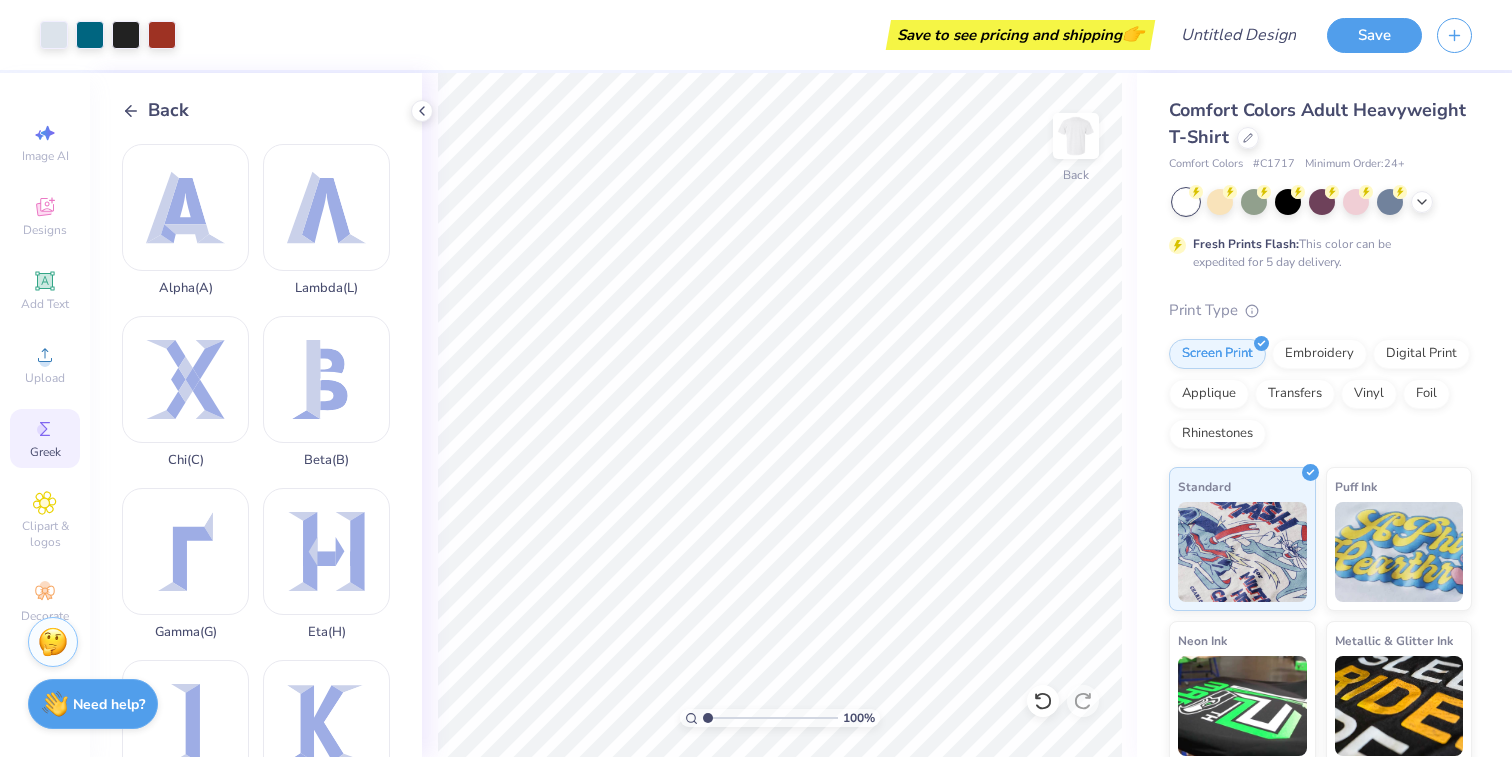 click on "Add Text" at bounding box center (45, 304) 